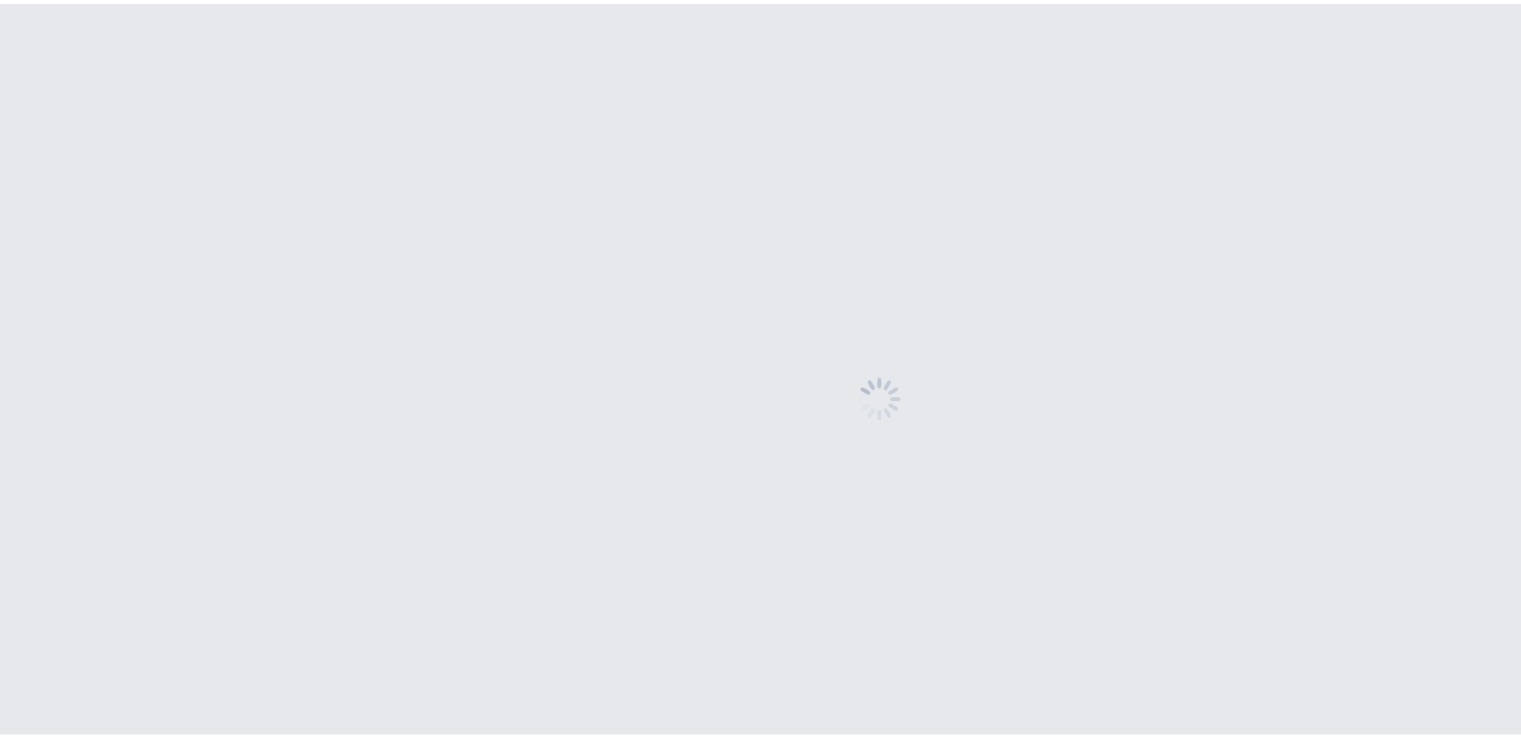 scroll, scrollTop: 0, scrollLeft: 0, axis: both 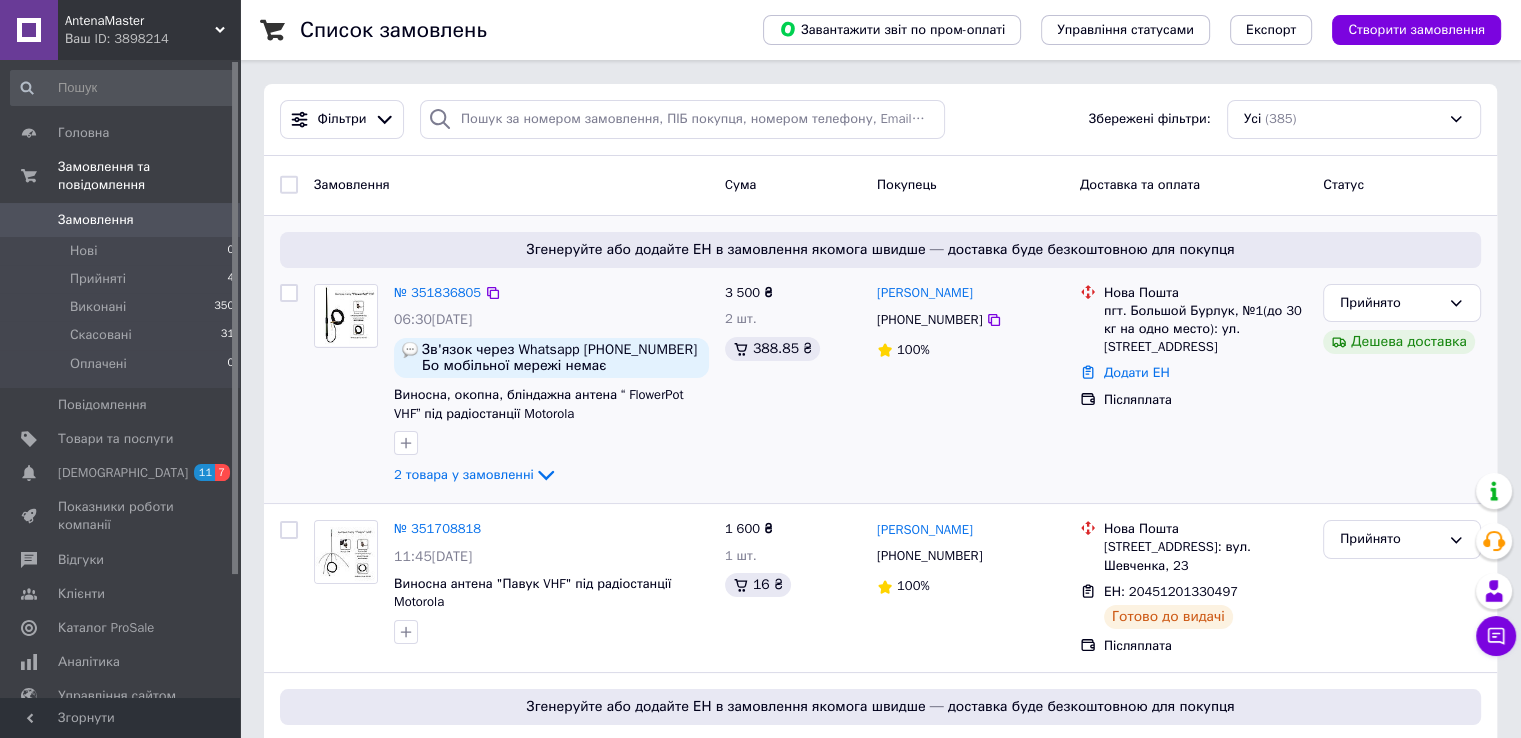 click at bounding box center [289, 386] 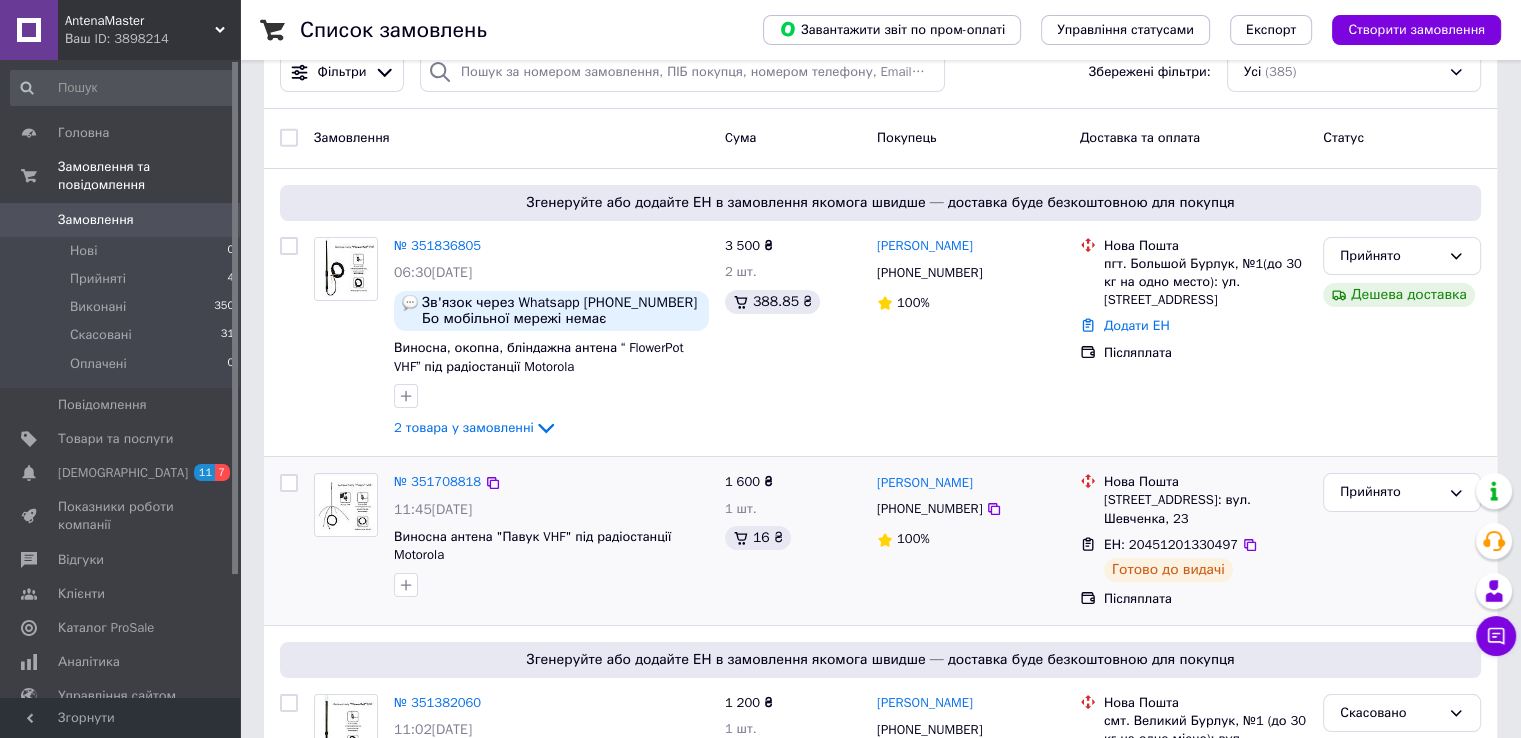 scroll, scrollTop: 0, scrollLeft: 0, axis: both 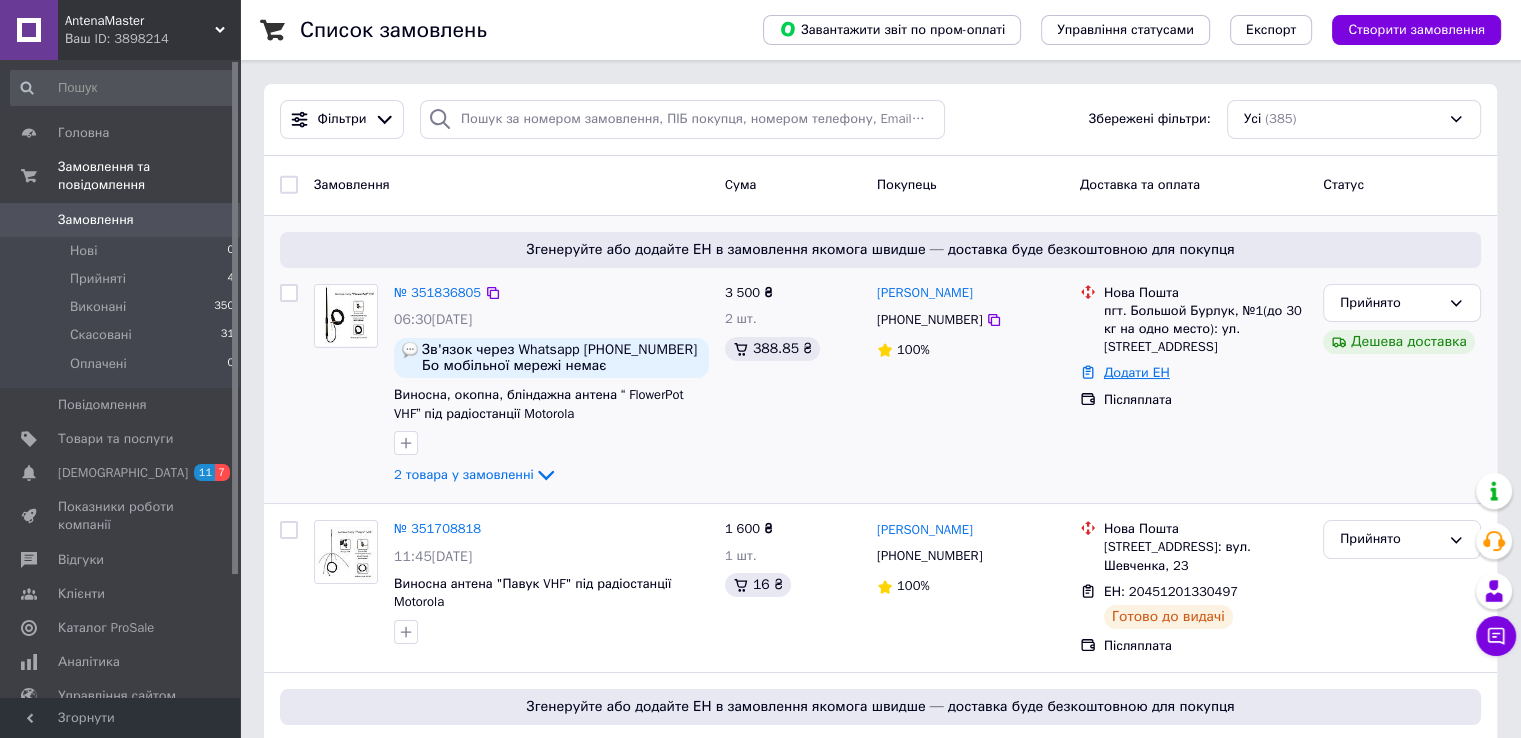 click on "Додати ЕН" at bounding box center (1137, 372) 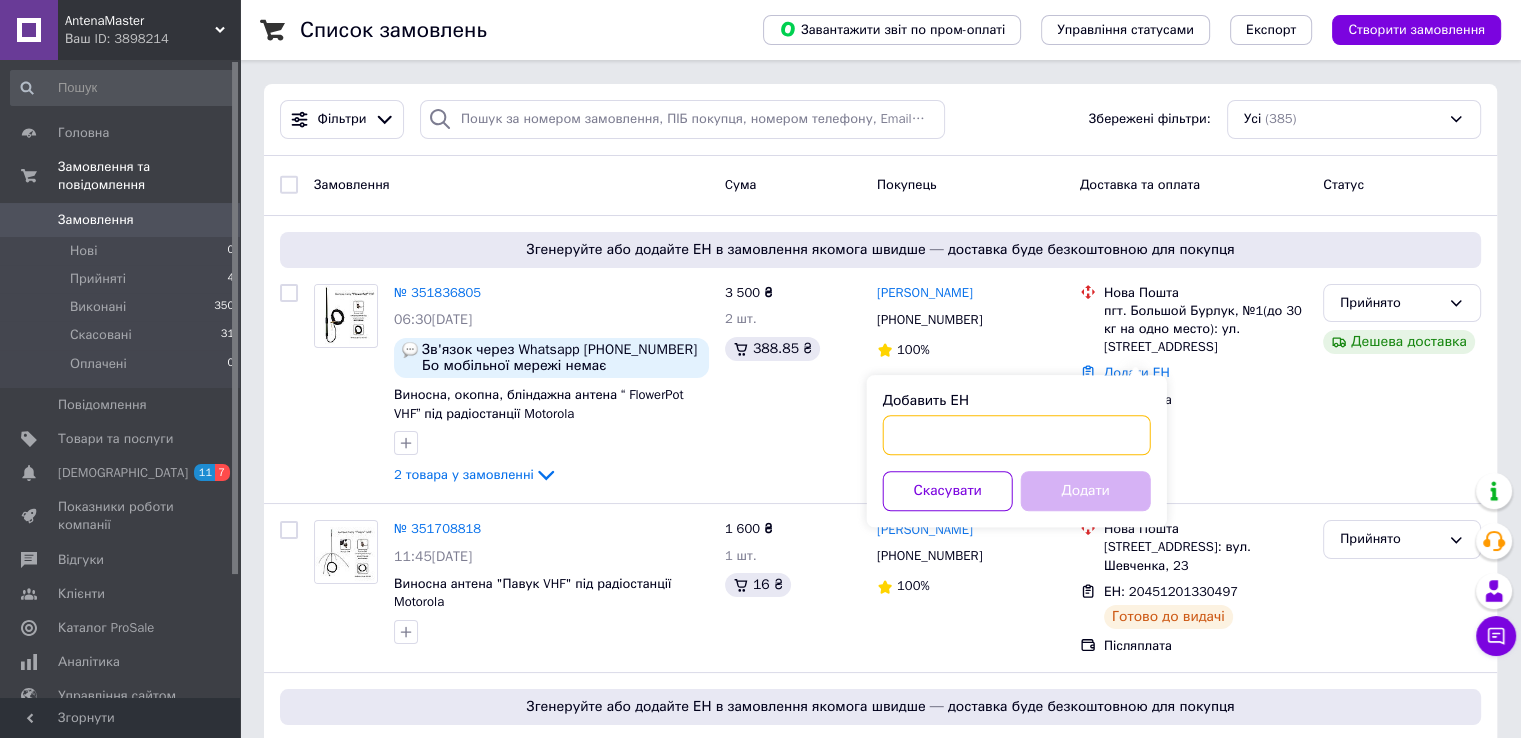 paste on "20451202315376" 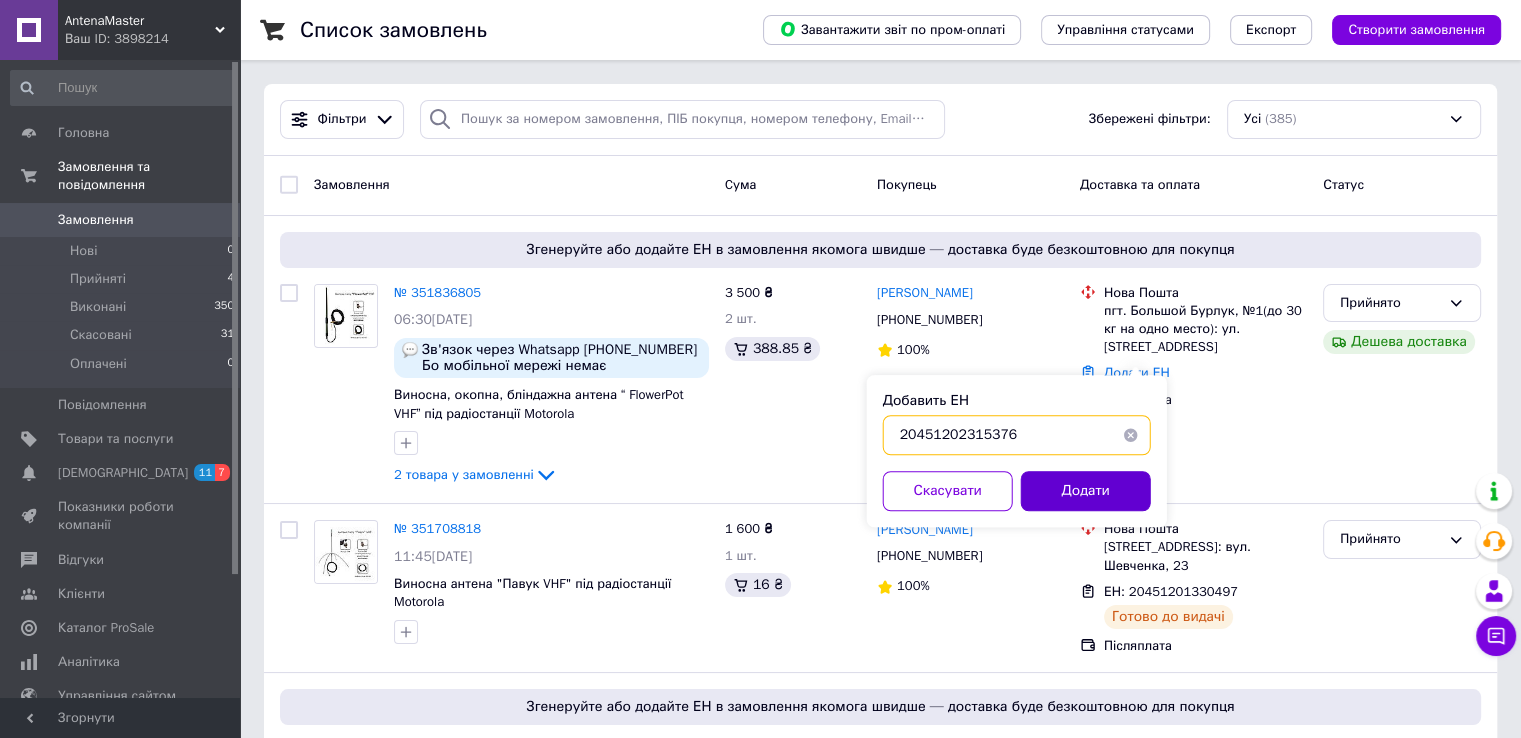 type on "20451202315376" 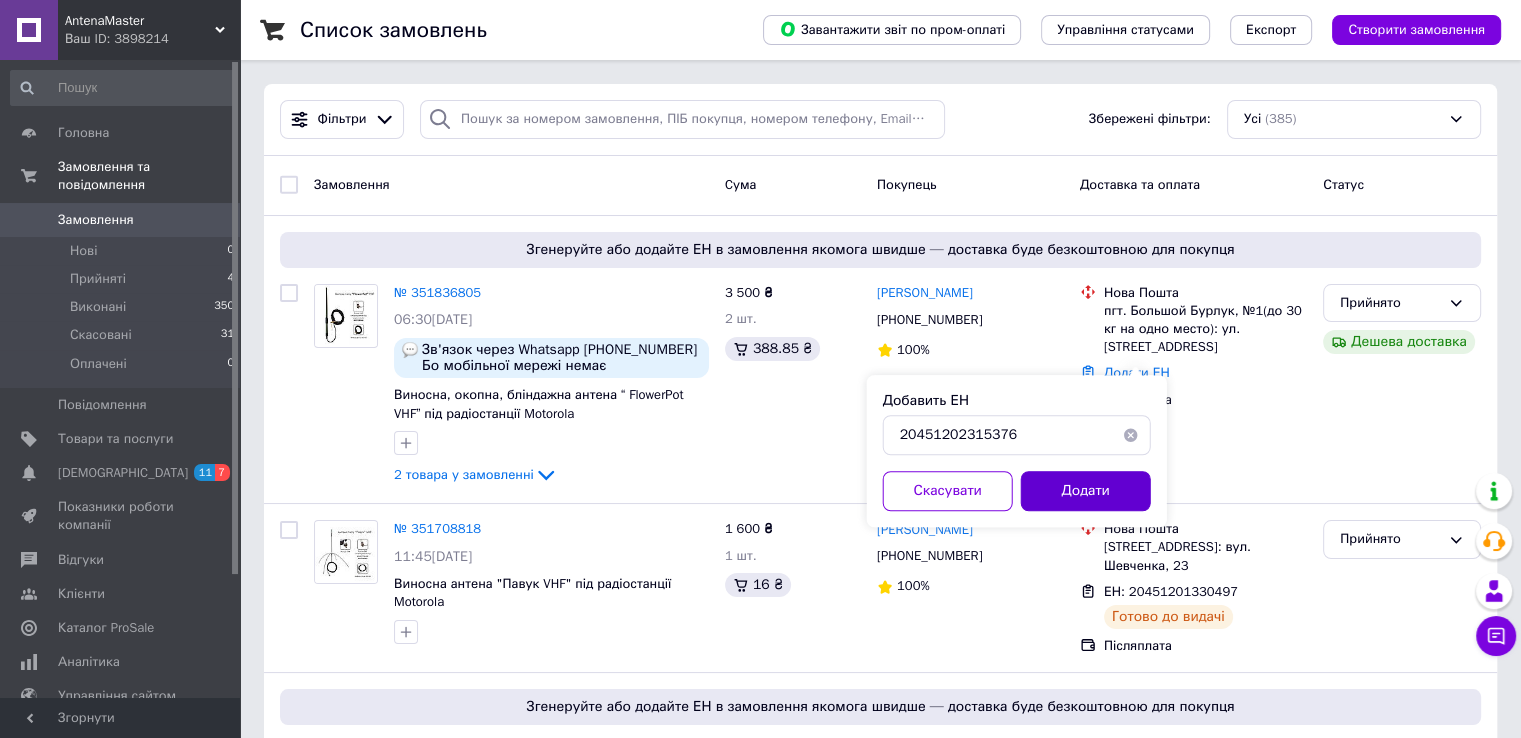 click on "Додати" at bounding box center (1086, 491) 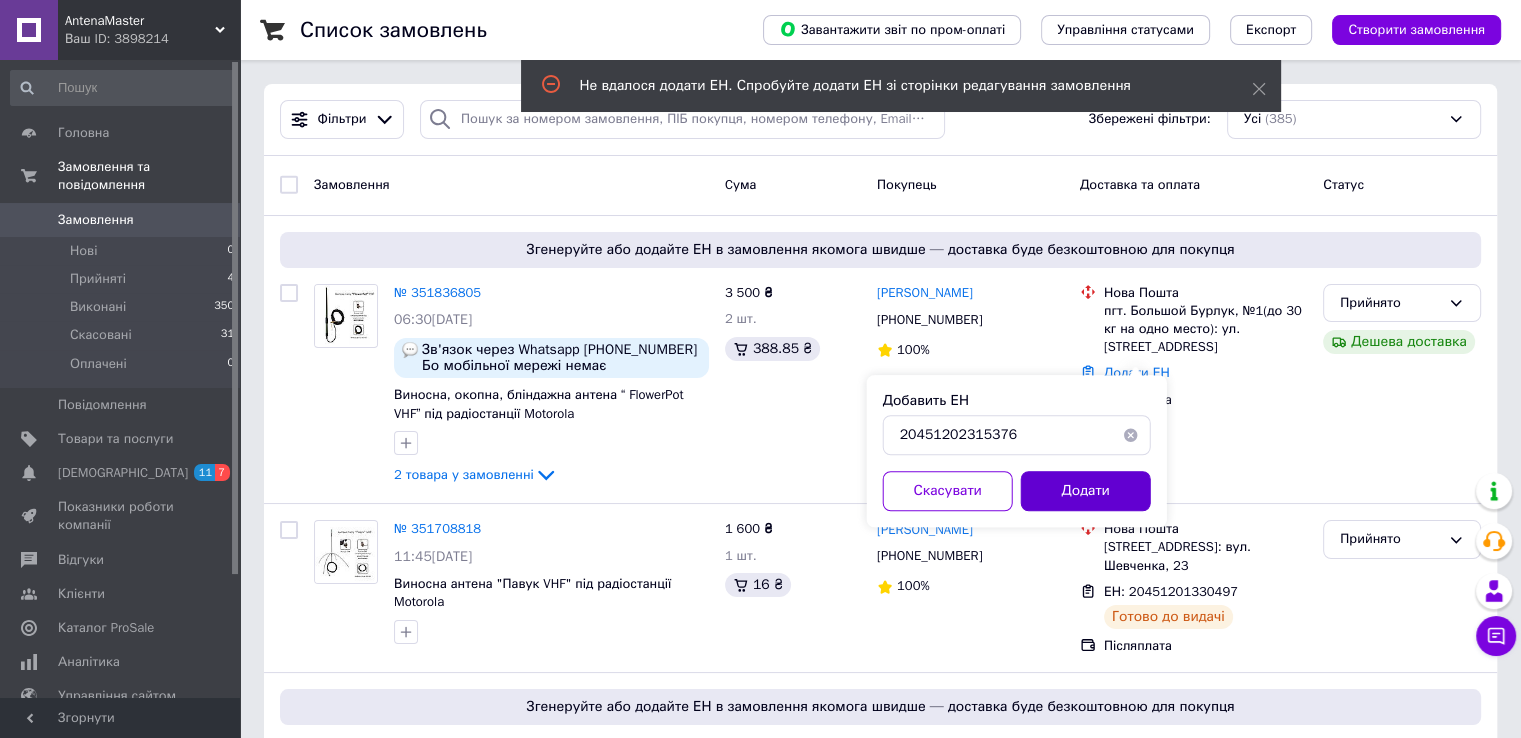 click on "Додати" at bounding box center [1086, 491] 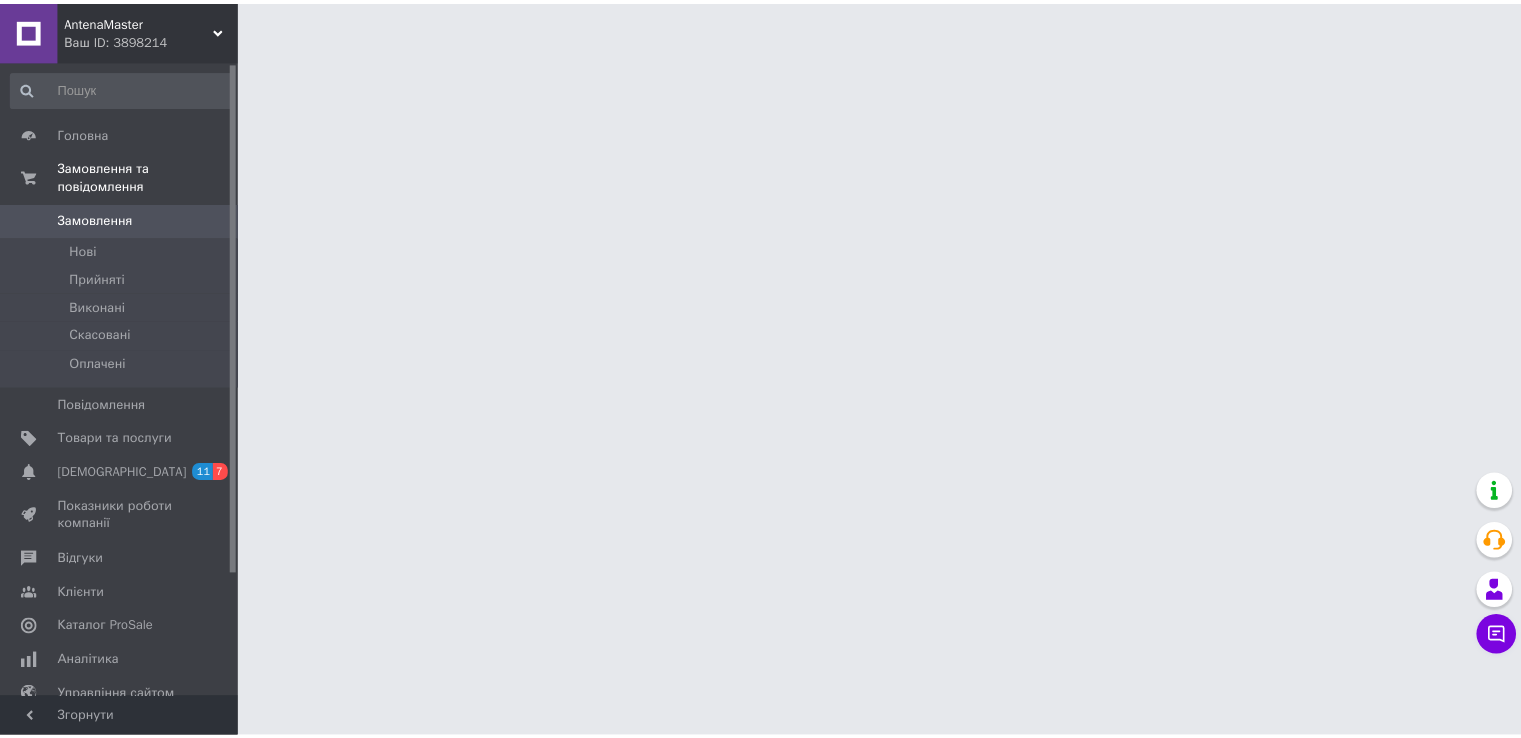 scroll, scrollTop: 0, scrollLeft: 0, axis: both 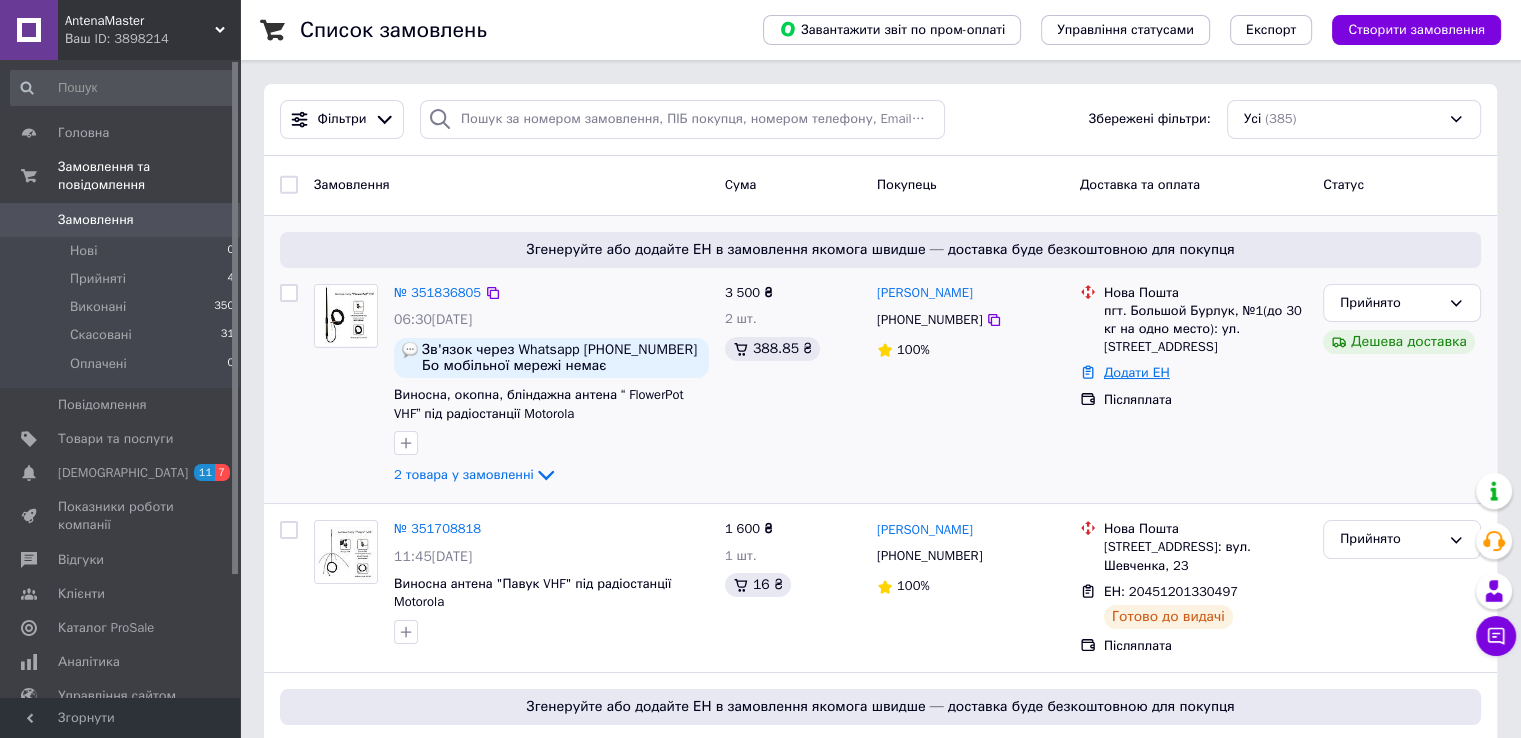 click on "Додати ЕН" at bounding box center [1137, 372] 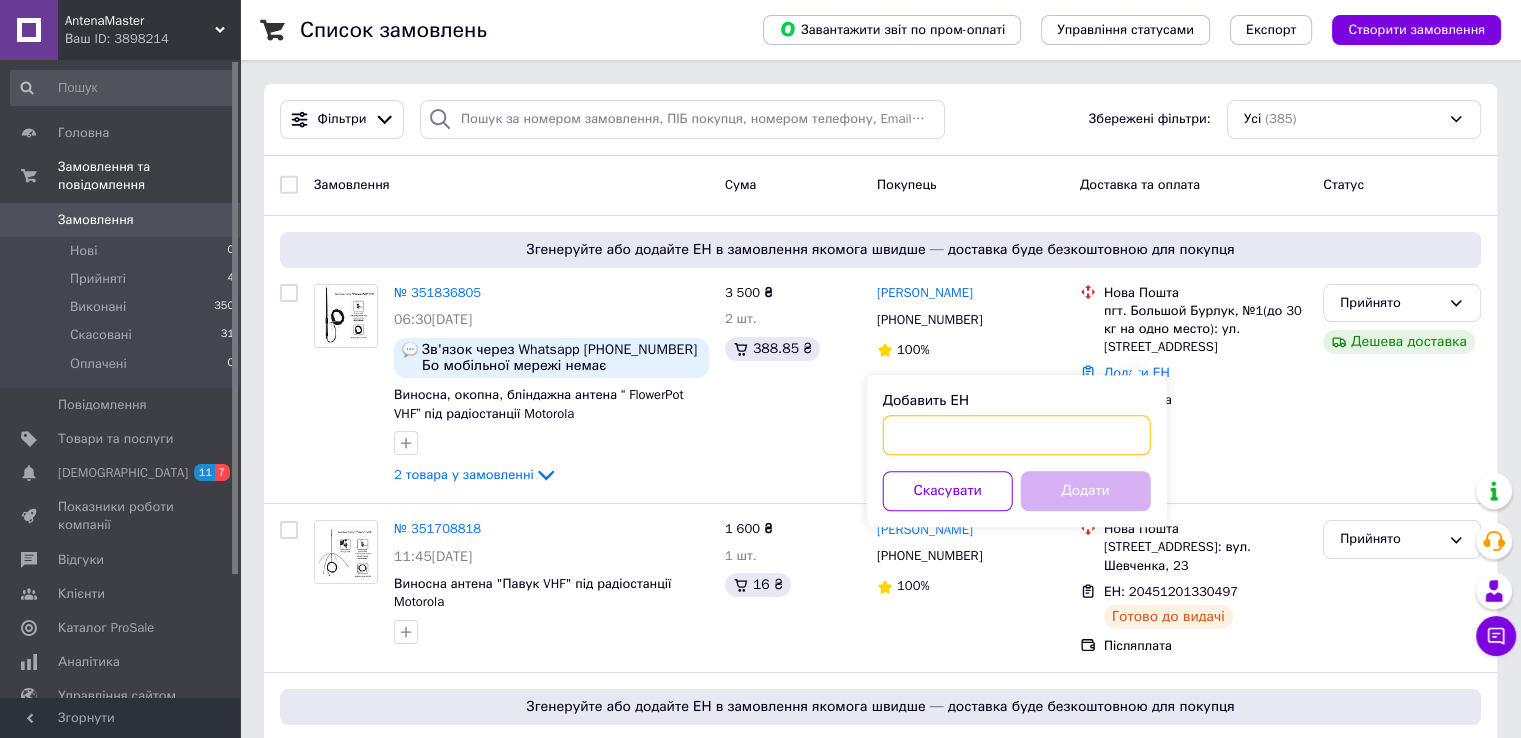 click on "Добавить ЕН" at bounding box center (1017, 435) 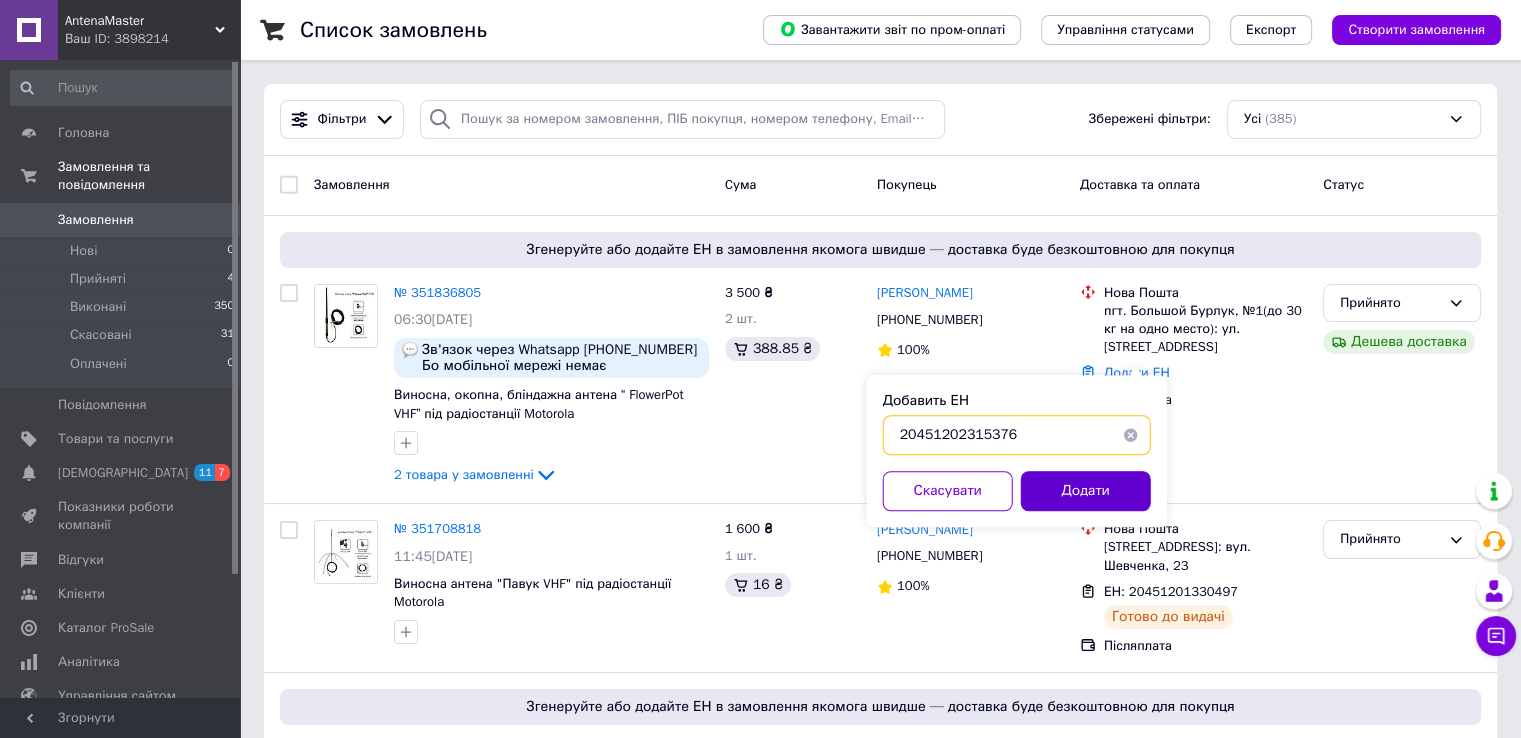 type on "20451202315376" 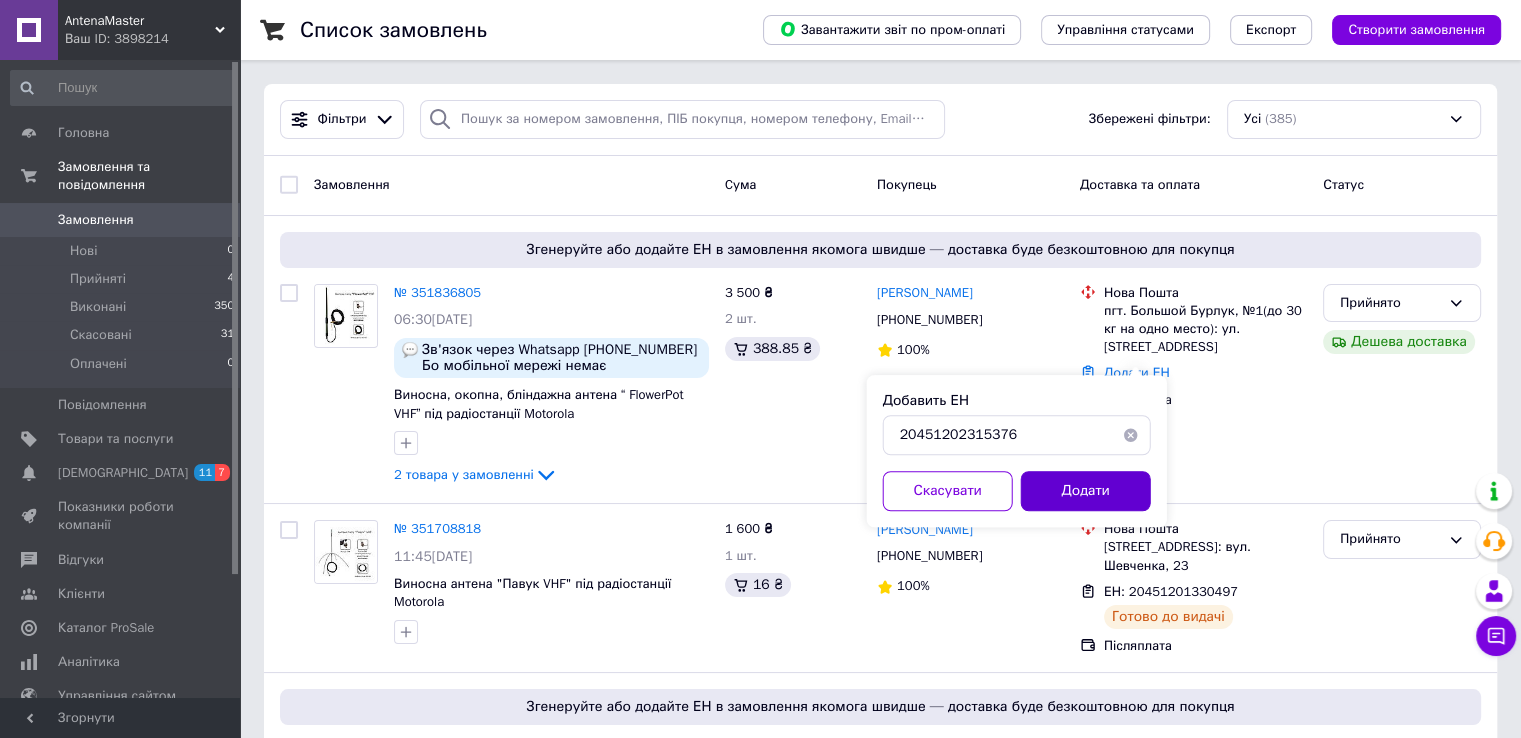 click on "Додати" at bounding box center [1086, 491] 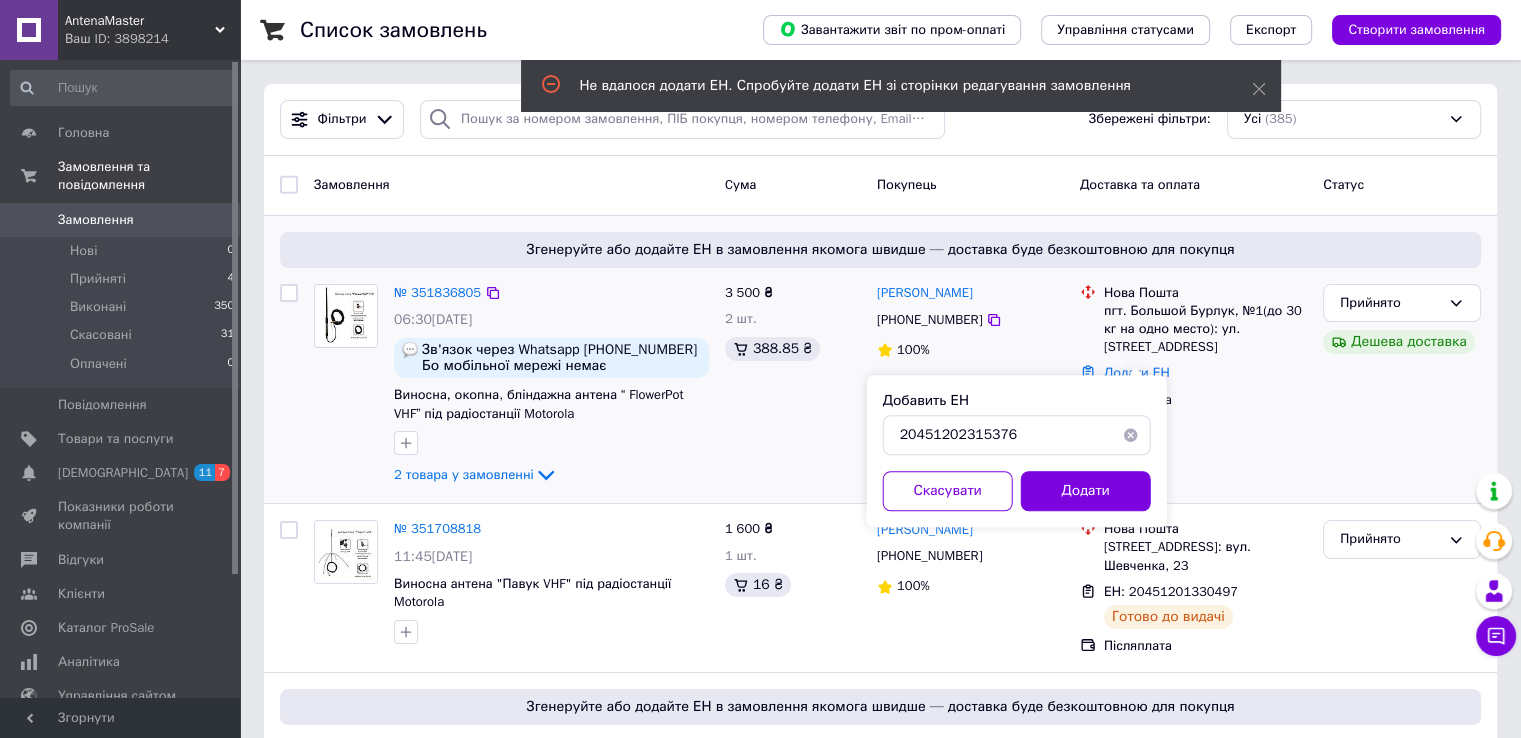 click on "Нова Пошта пгт. Большой Бурлук, №1(до 30 кг на одно место): ул. Парковая, 27 Додати ЕН Післяплата" at bounding box center [1193, 386] 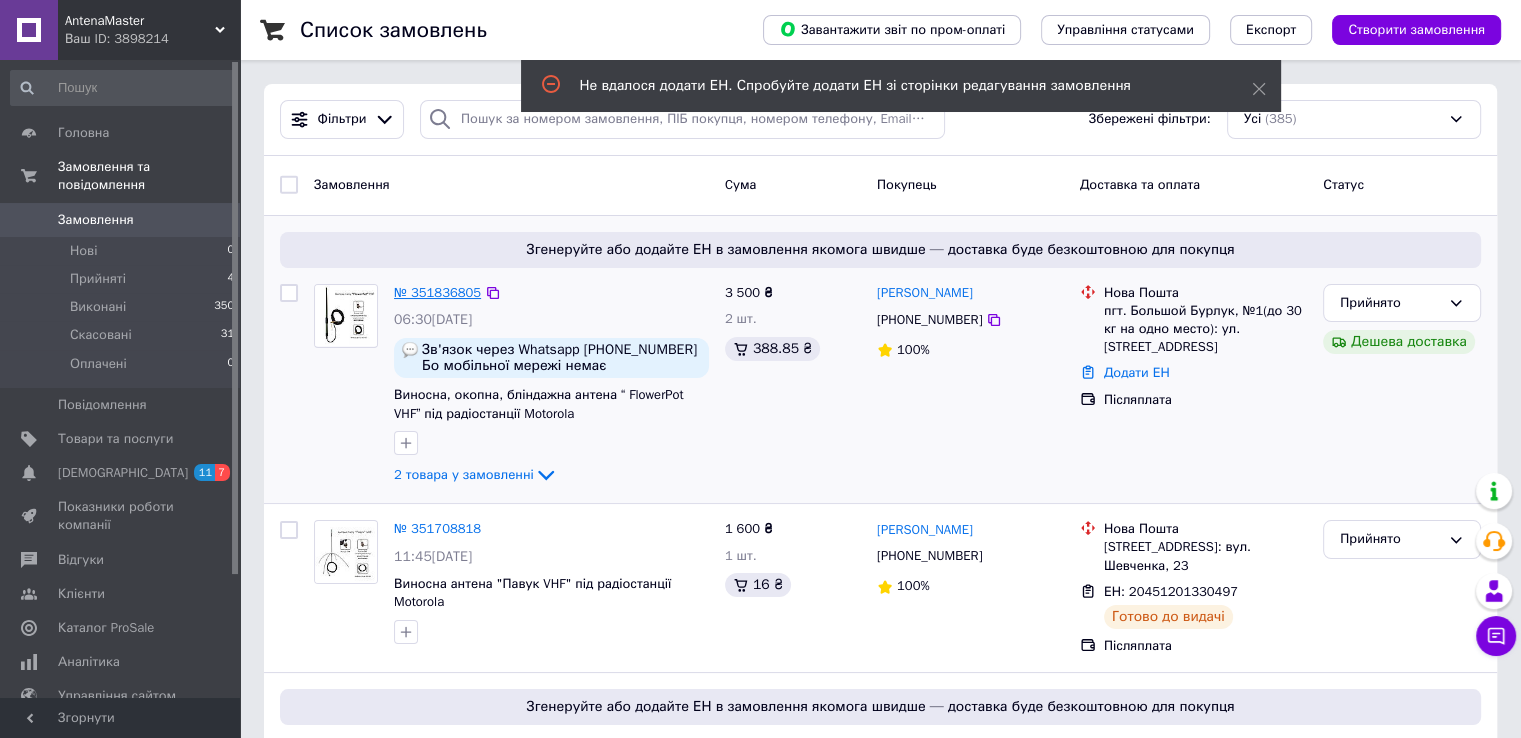 click on "№ 351836805" at bounding box center (437, 292) 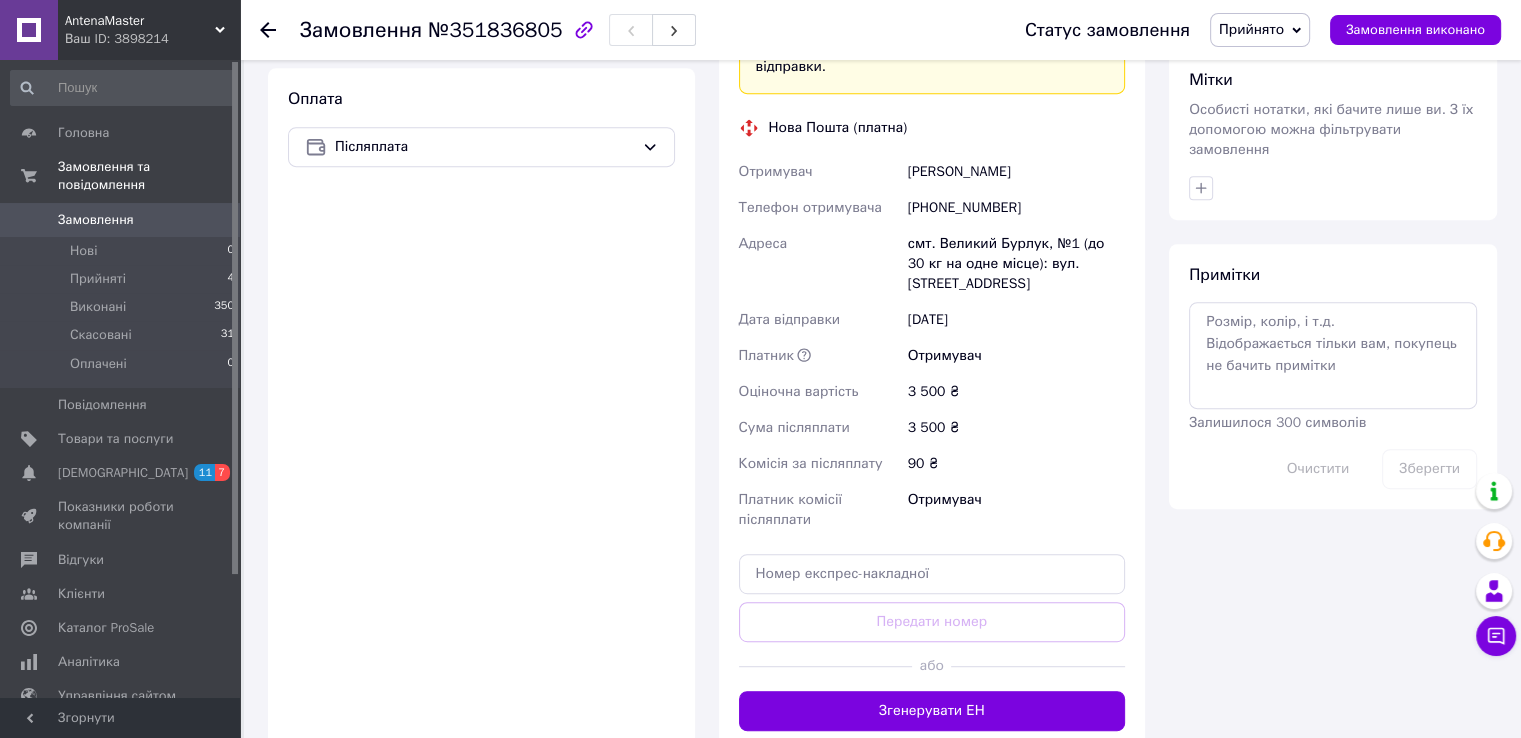scroll, scrollTop: 1129, scrollLeft: 0, axis: vertical 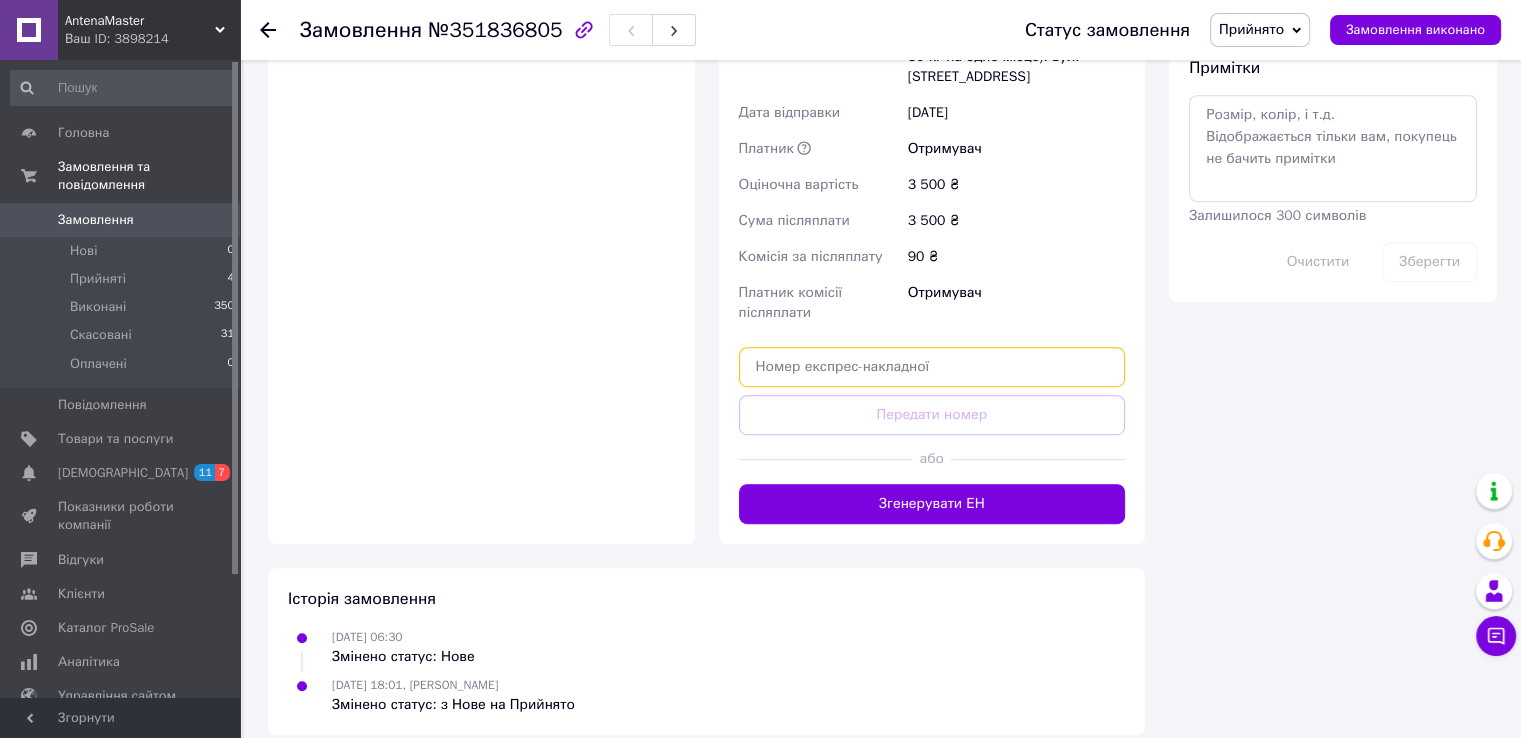 click at bounding box center (932, 367) 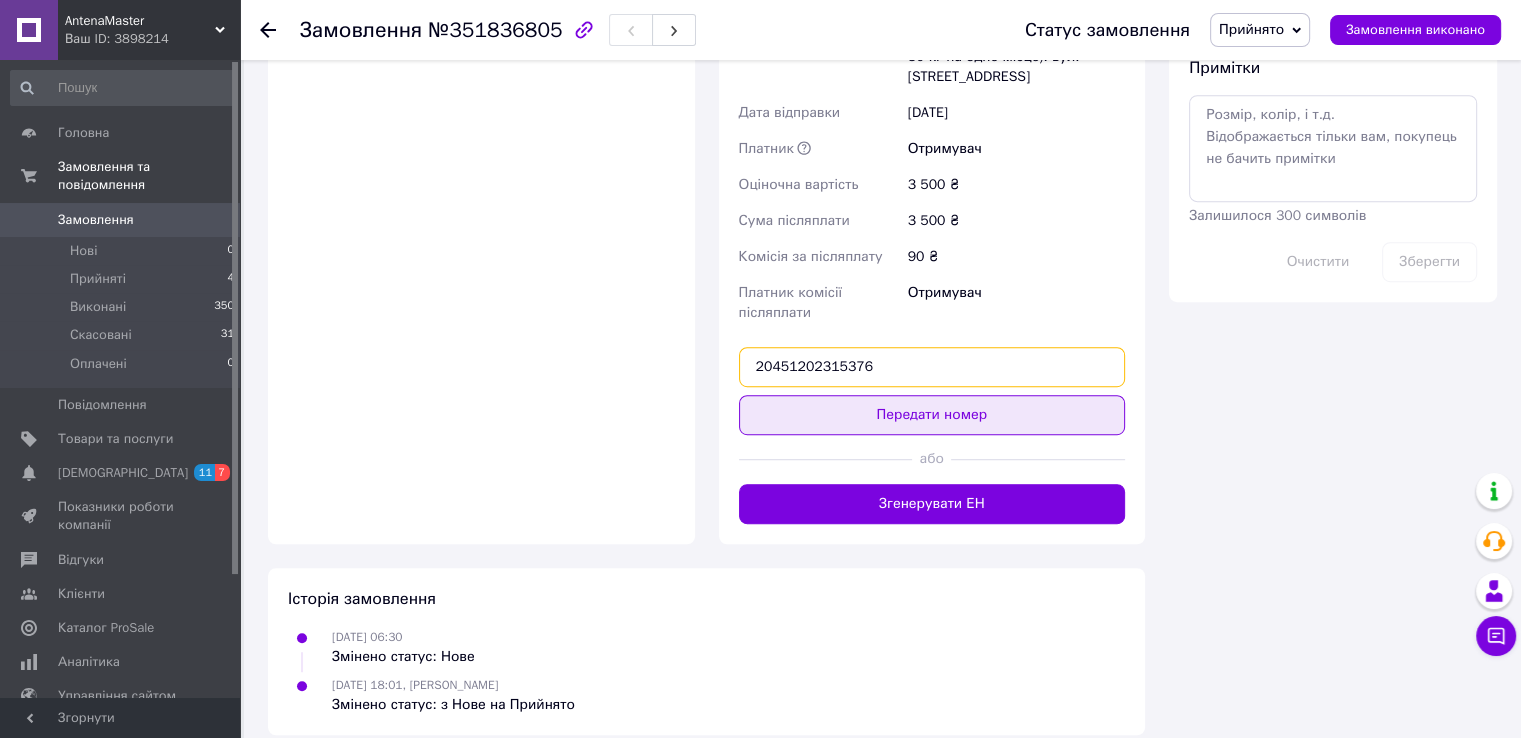 type on "20451202315376" 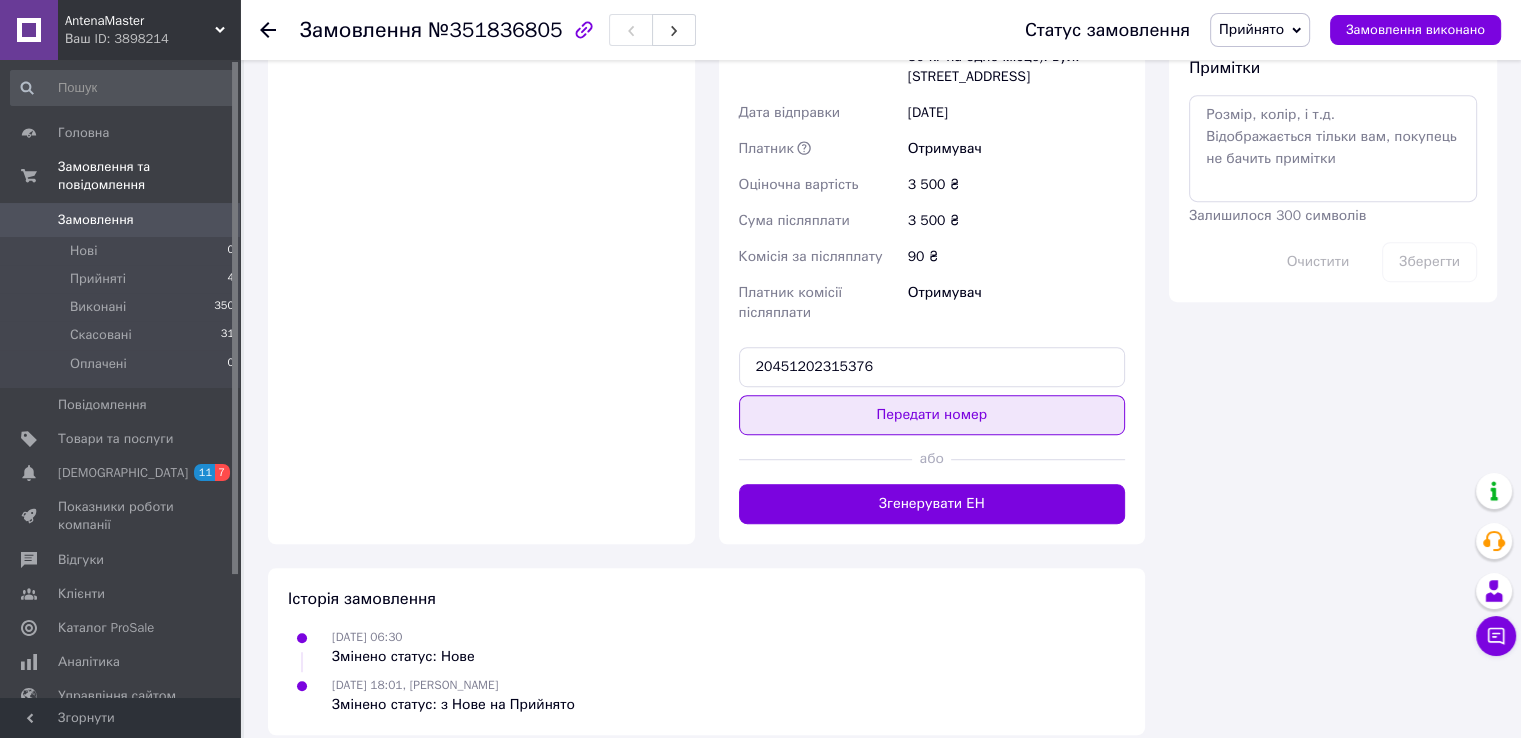 click on "Передати номер" at bounding box center [932, 415] 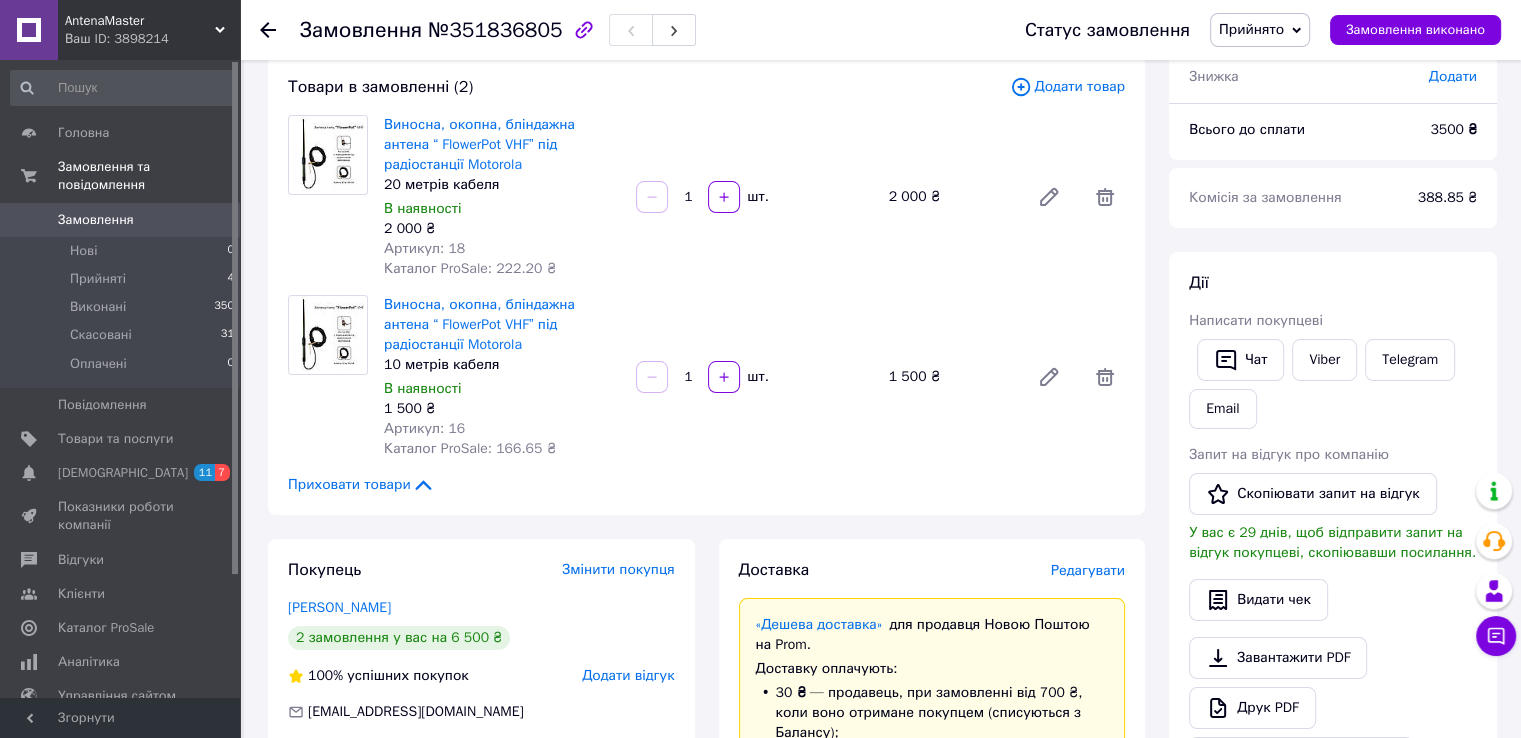scroll, scrollTop: 600, scrollLeft: 0, axis: vertical 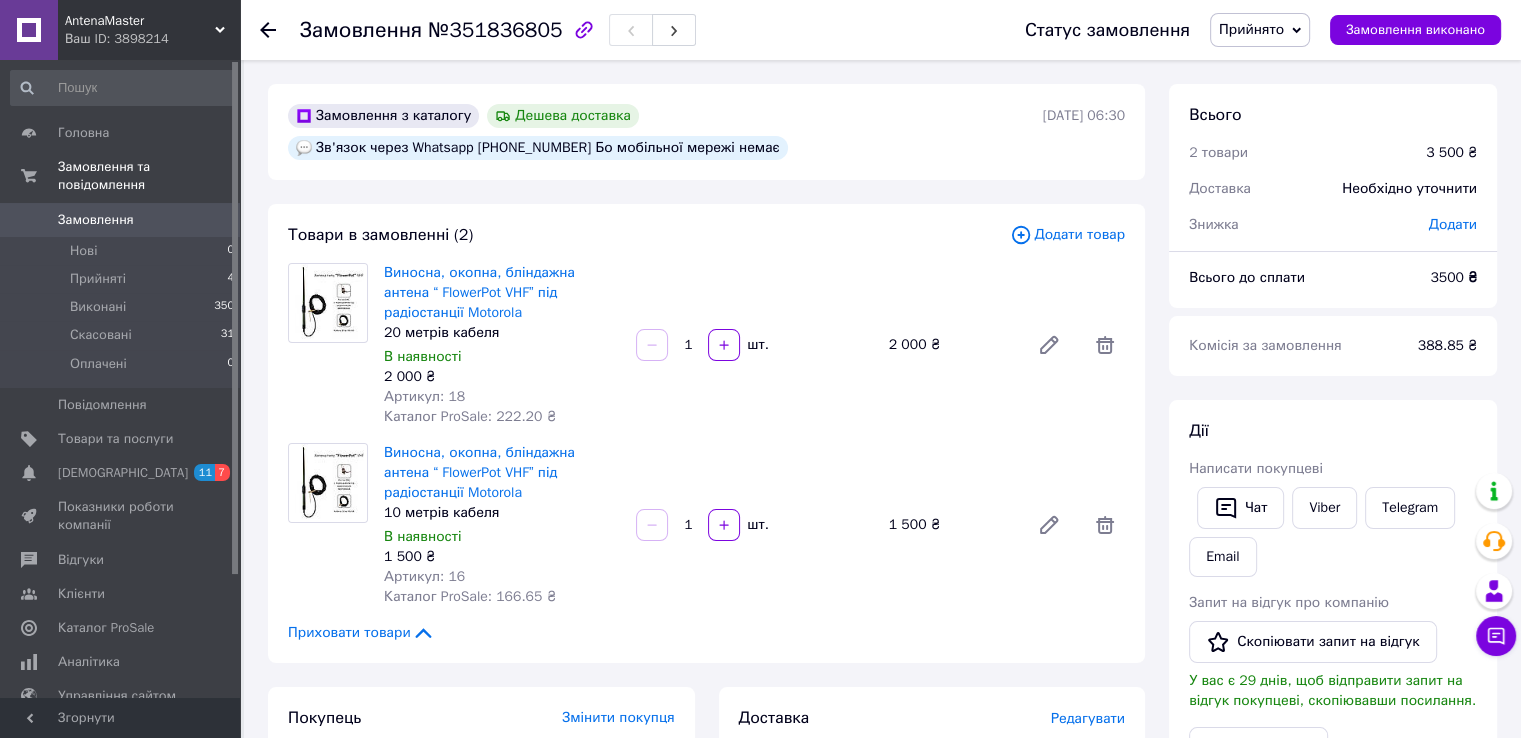 click on "Замовлення" at bounding box center (121, 220) 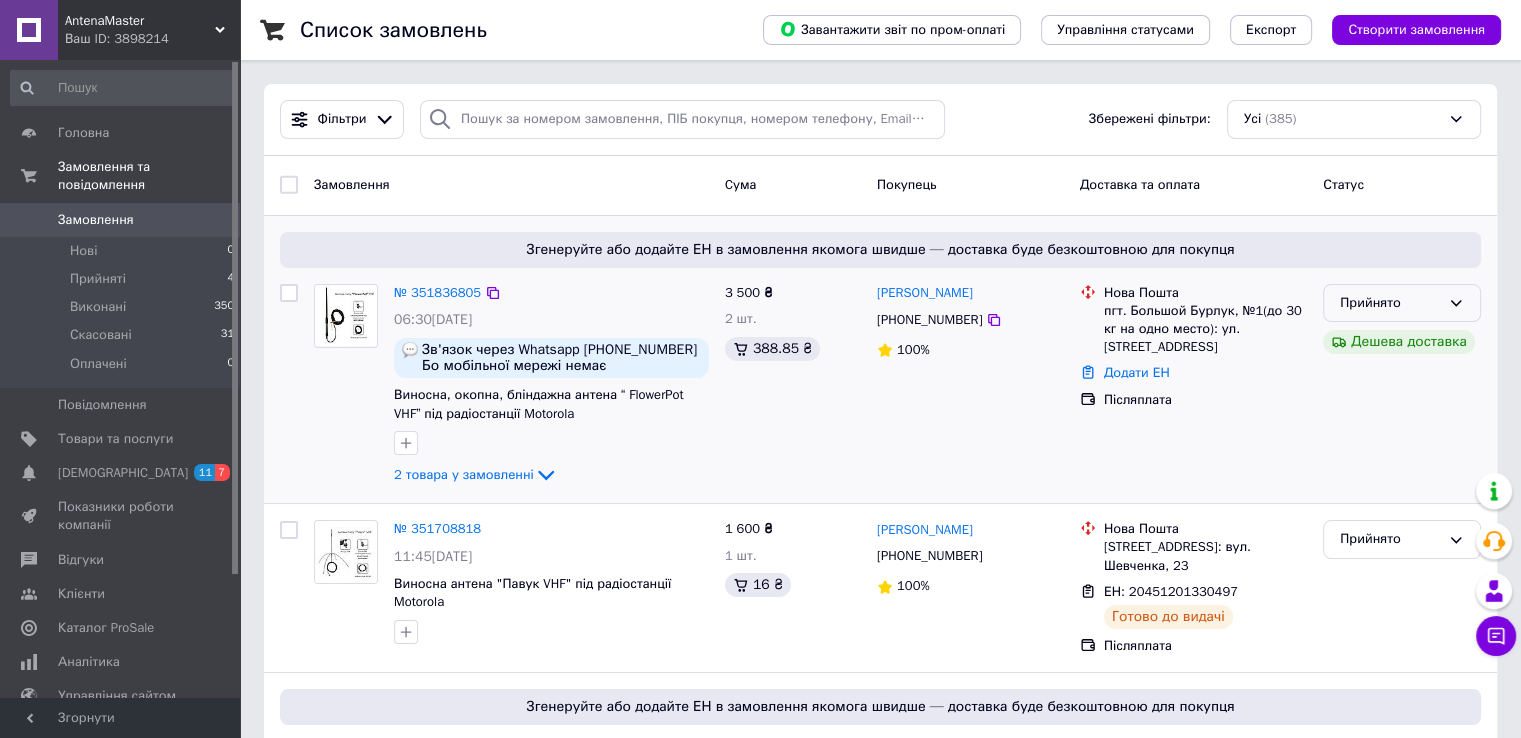 click on "Прийнято" at bounding box center (1402, 303) 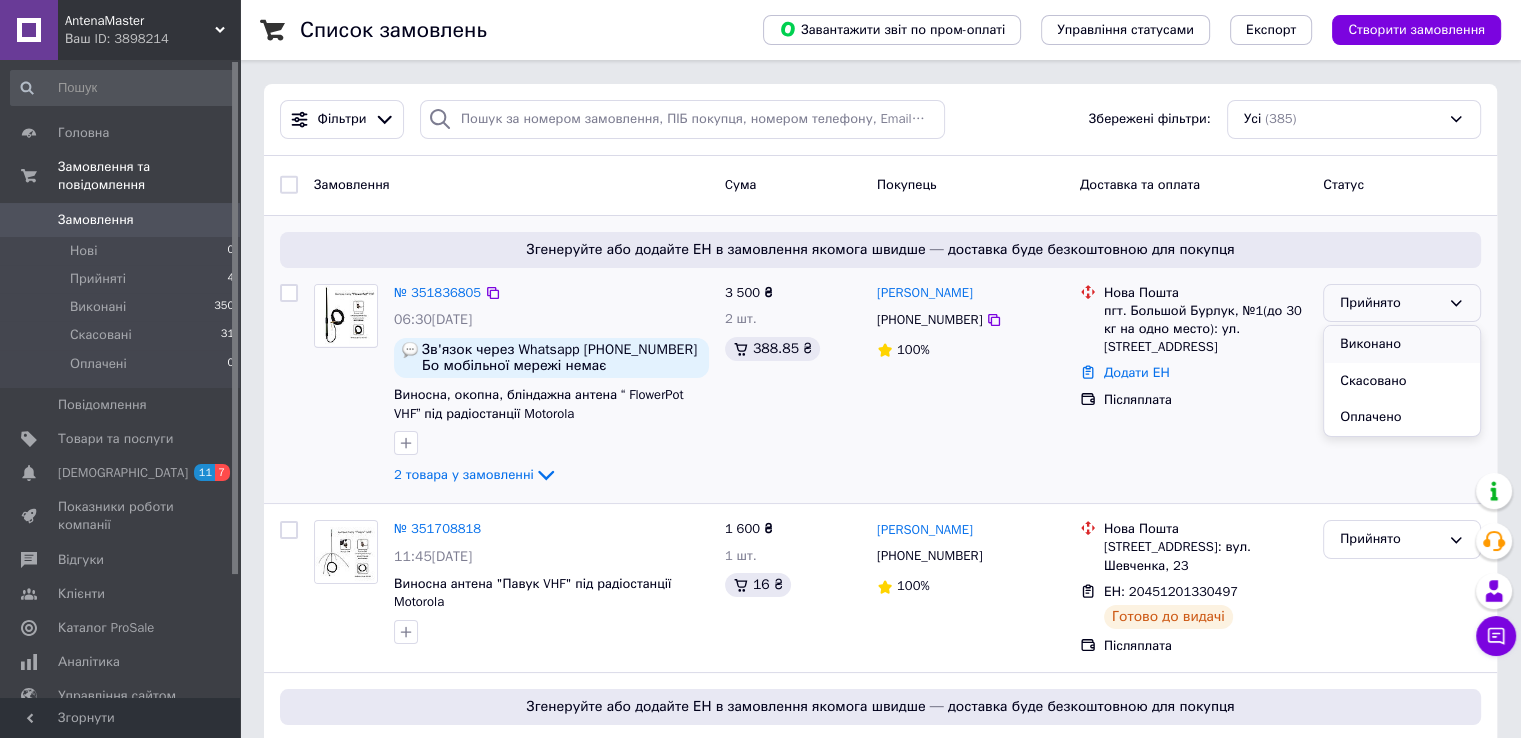 click on "Виконано" at bounding box center (1402, 344) 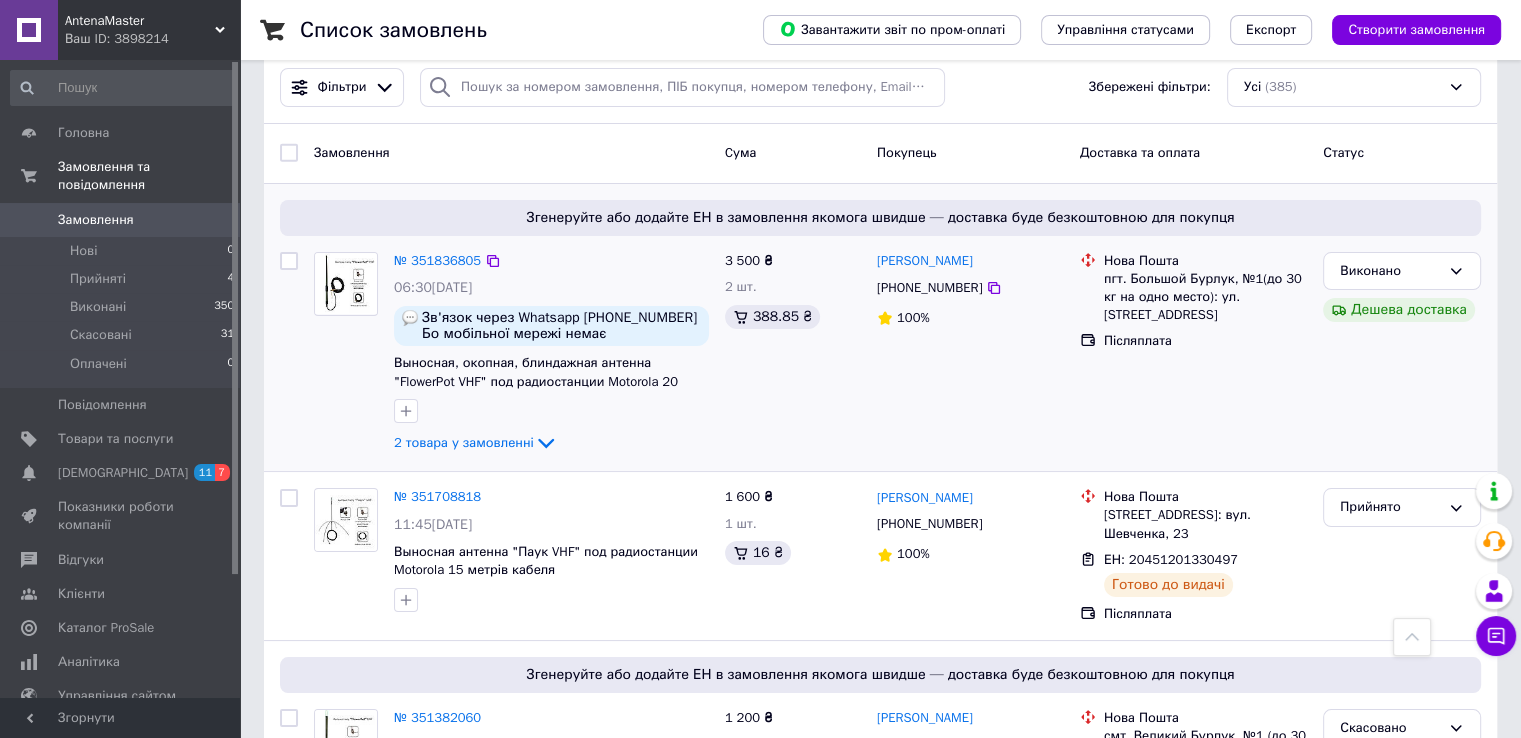 scroll, scrollTop: 0, scrollLeft: 0, axis: both 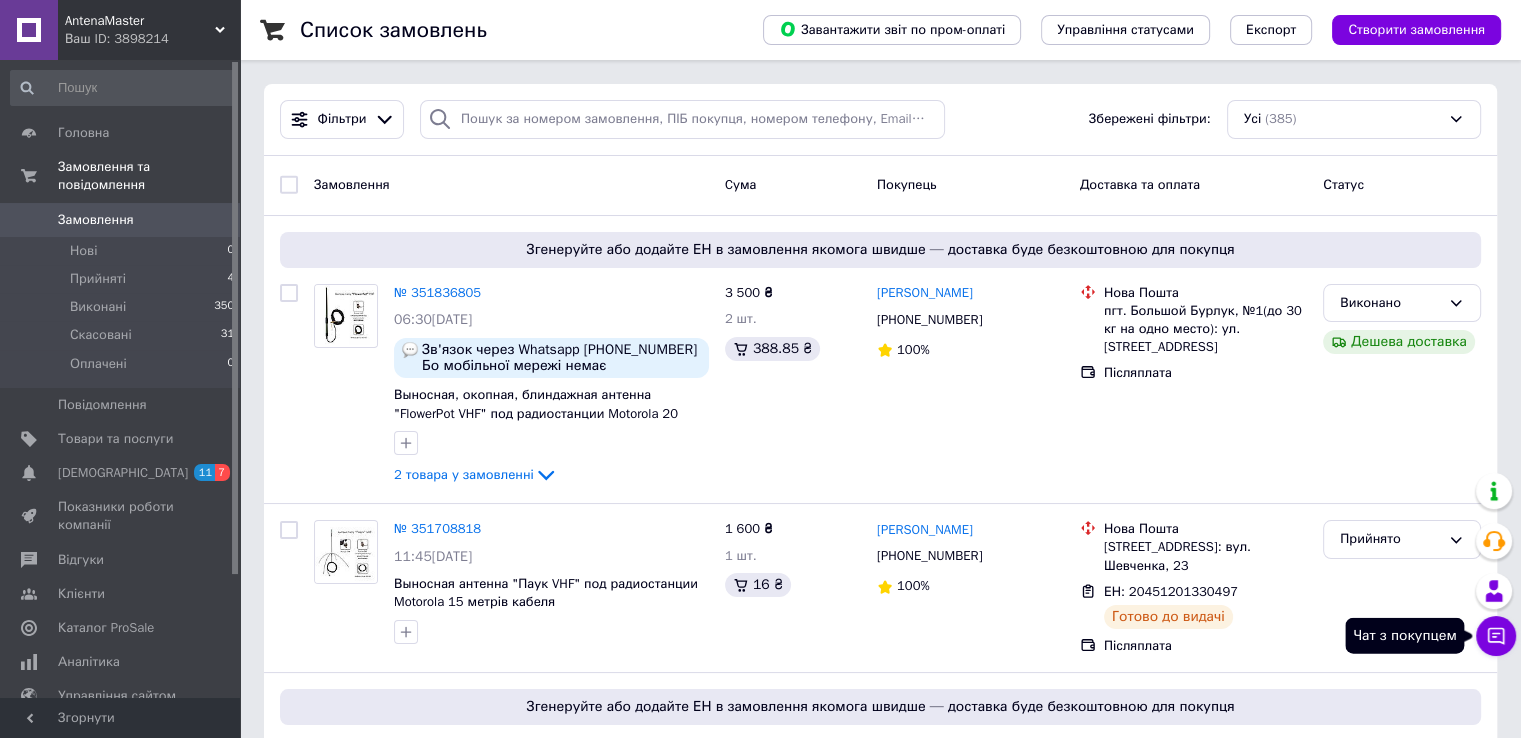 click on "Чат з покупцем" at bounding box center (1496, 636) 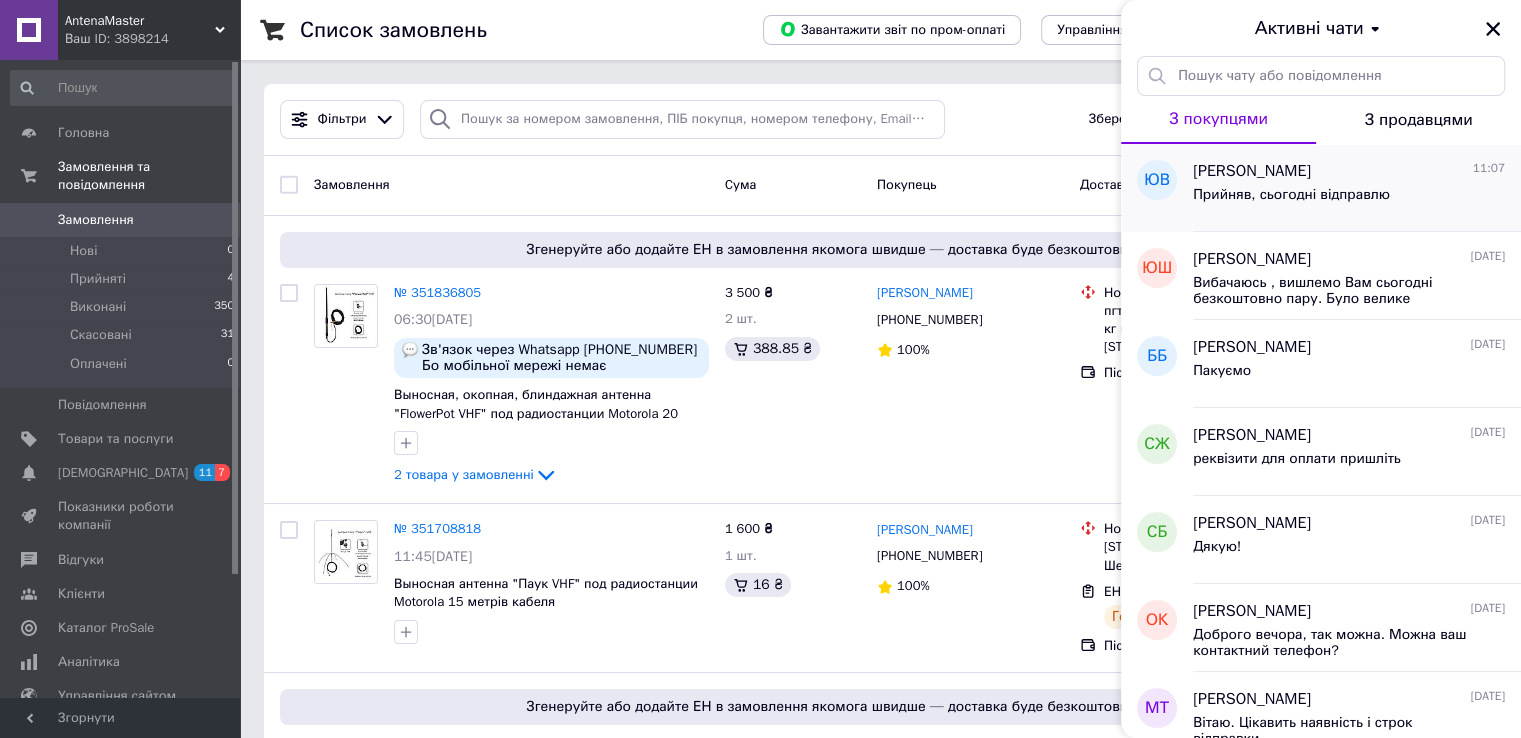 click on "Прийняв, сьогодні відправлю" at bounding box center (1291, 201) 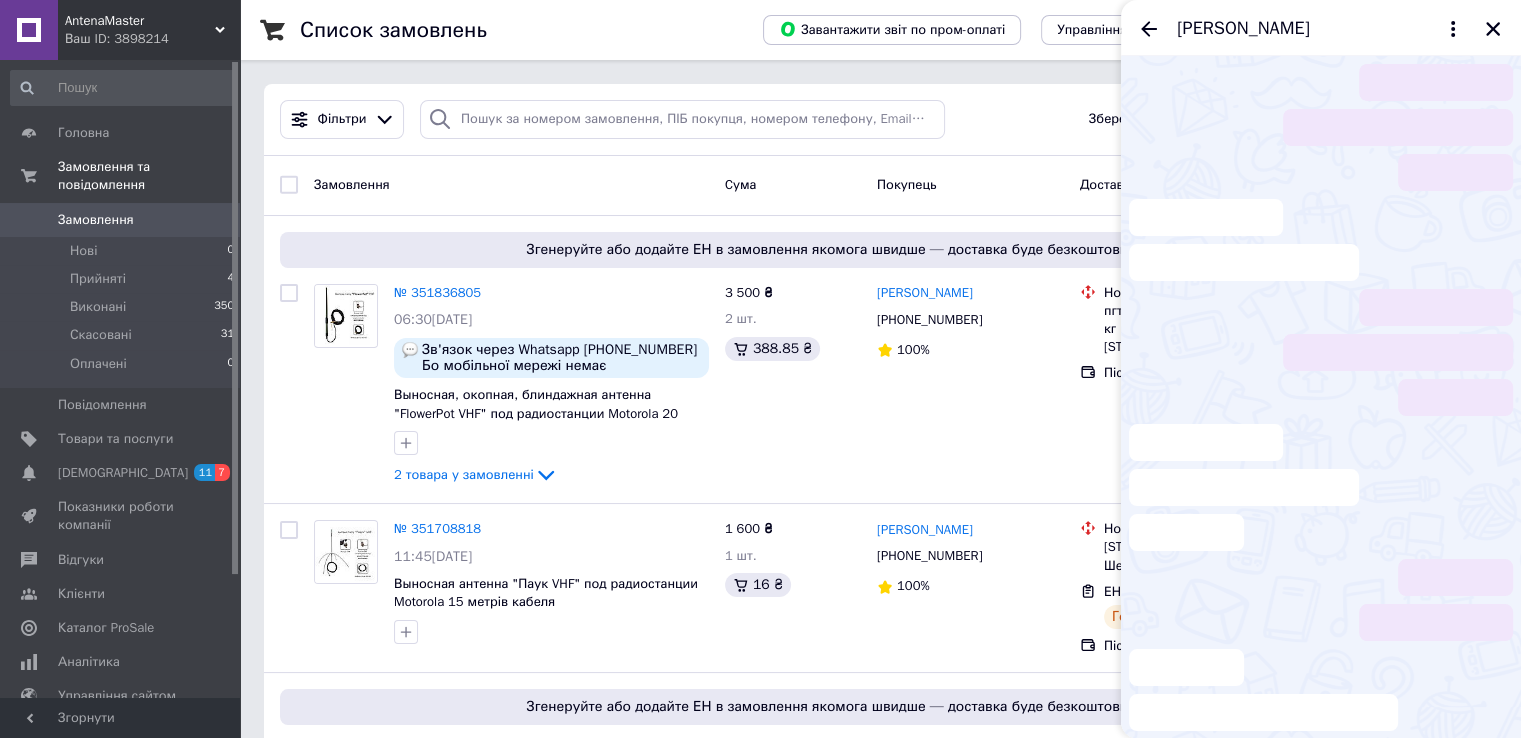 scroll, scrollTop: 940, scrollLeft: 0, axis: vertical 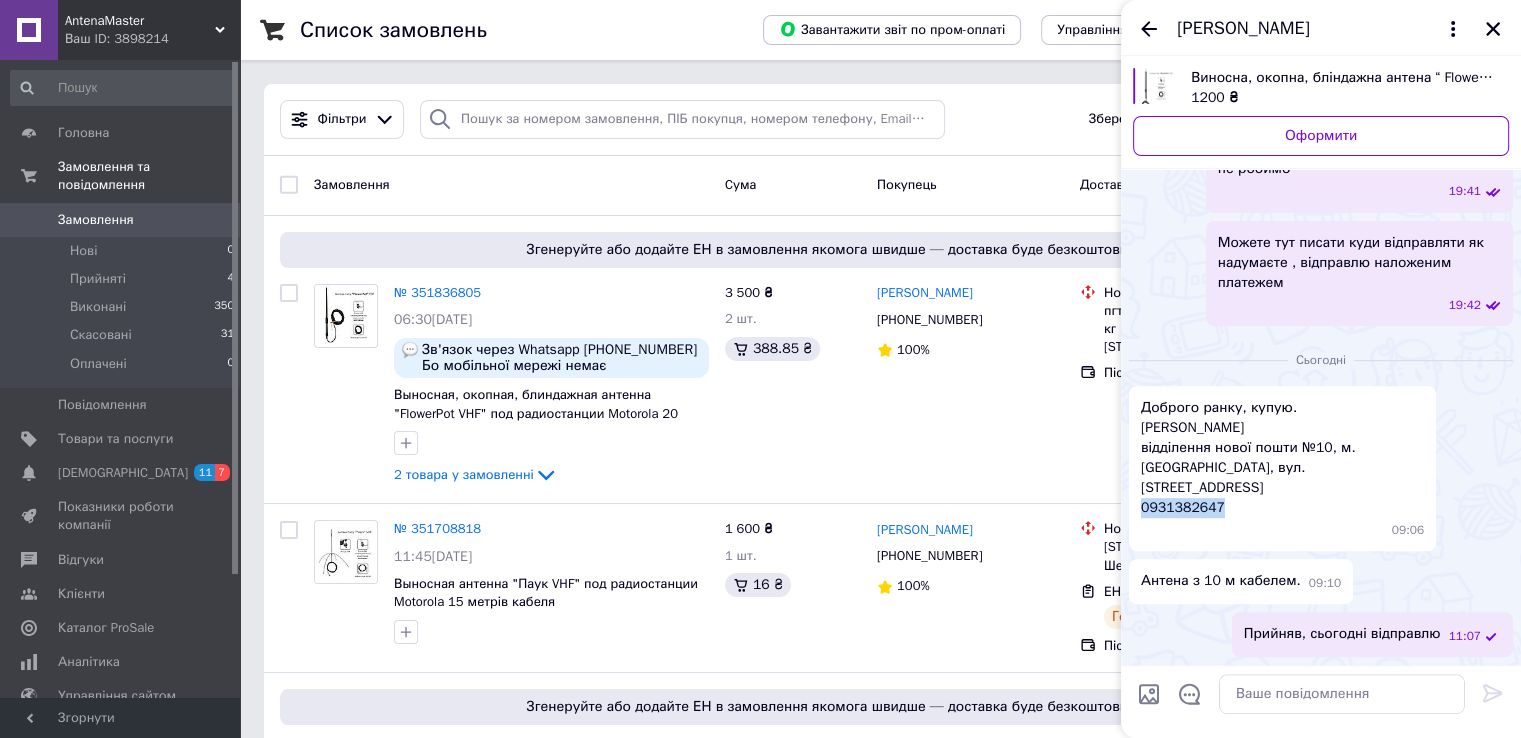 drag, startPoint x: 1221, startPoint y: 509, endPoint x: 1143, endPoint y: 509, distance: 78 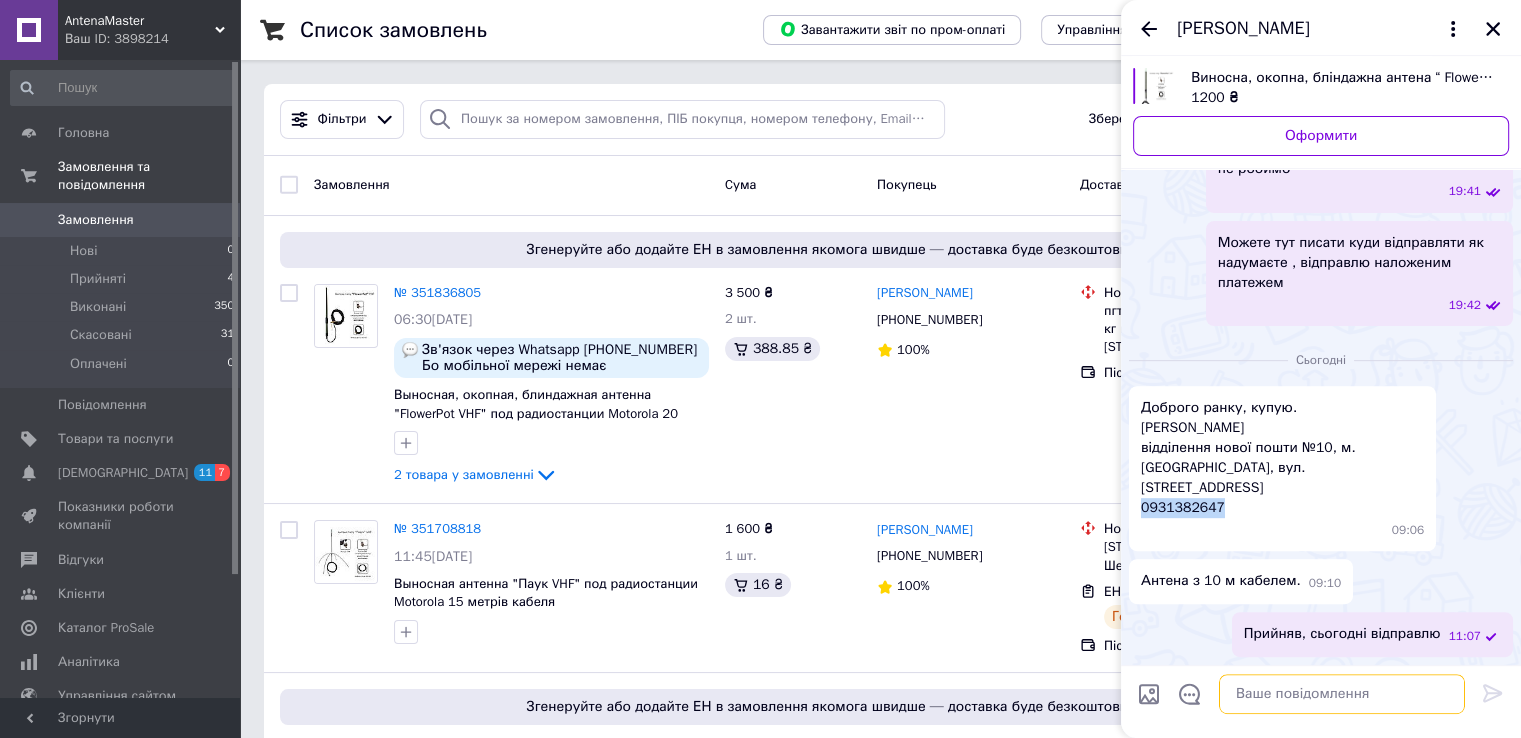 click at bounding box center (1342, 694) 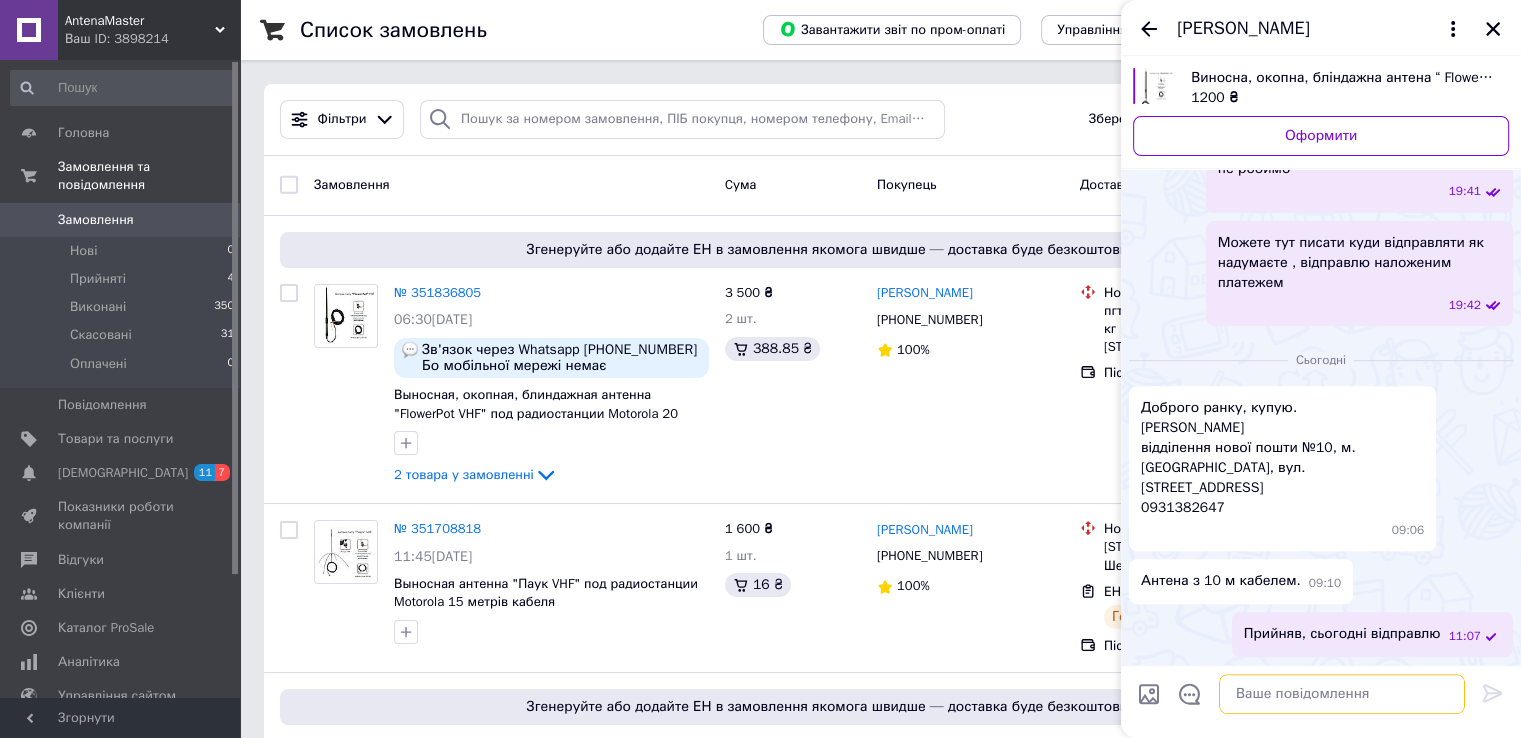 paste on "20451202951899" 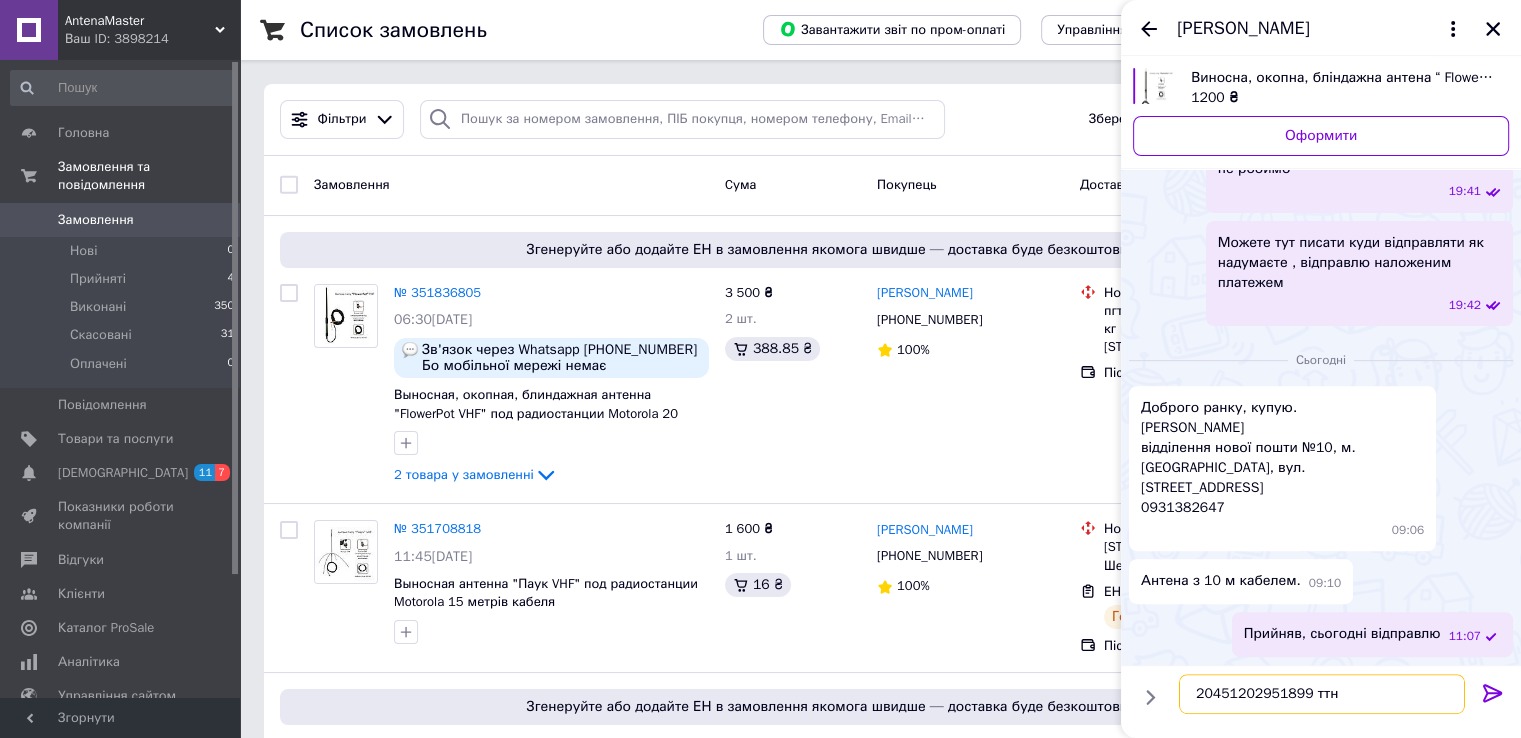 type on "20451202951899 ттн" 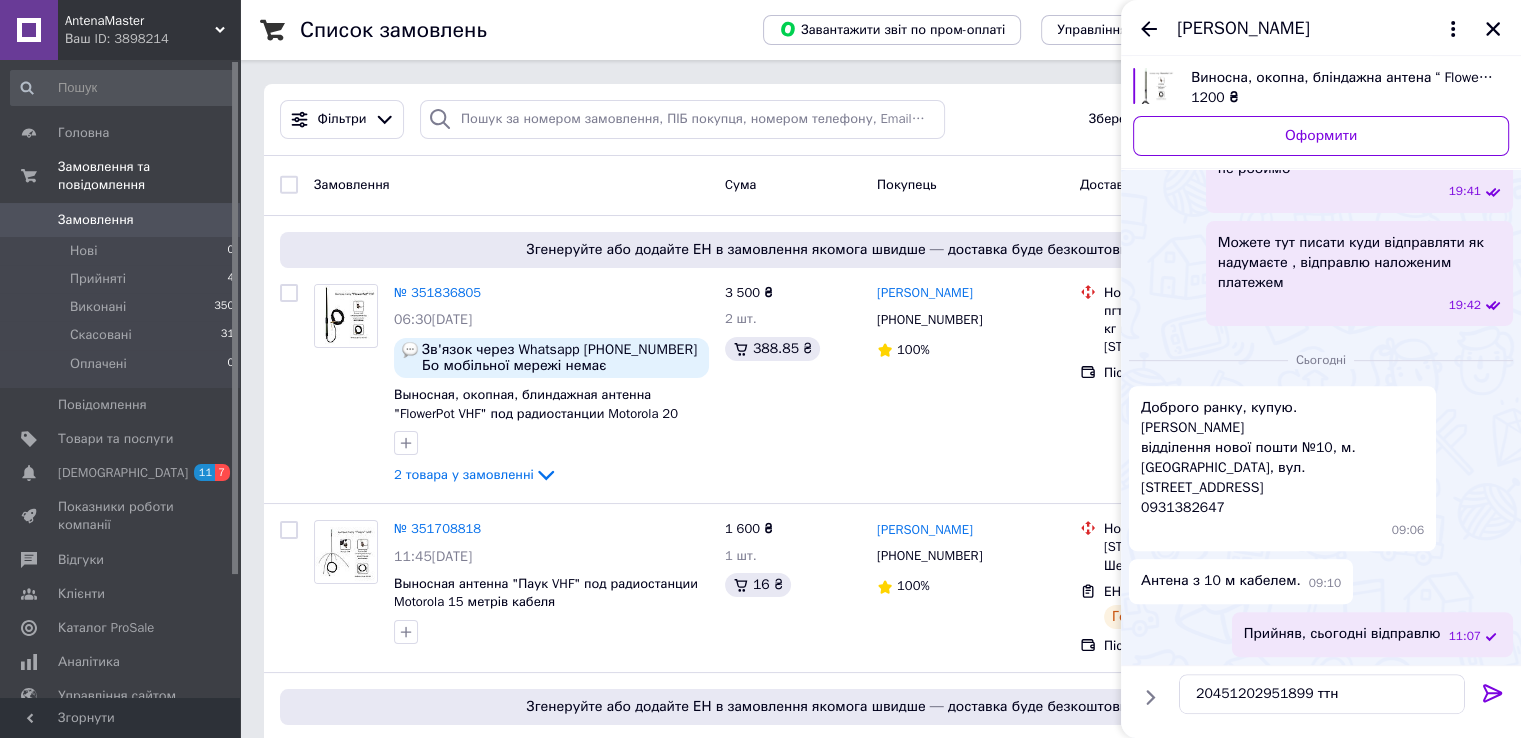 click 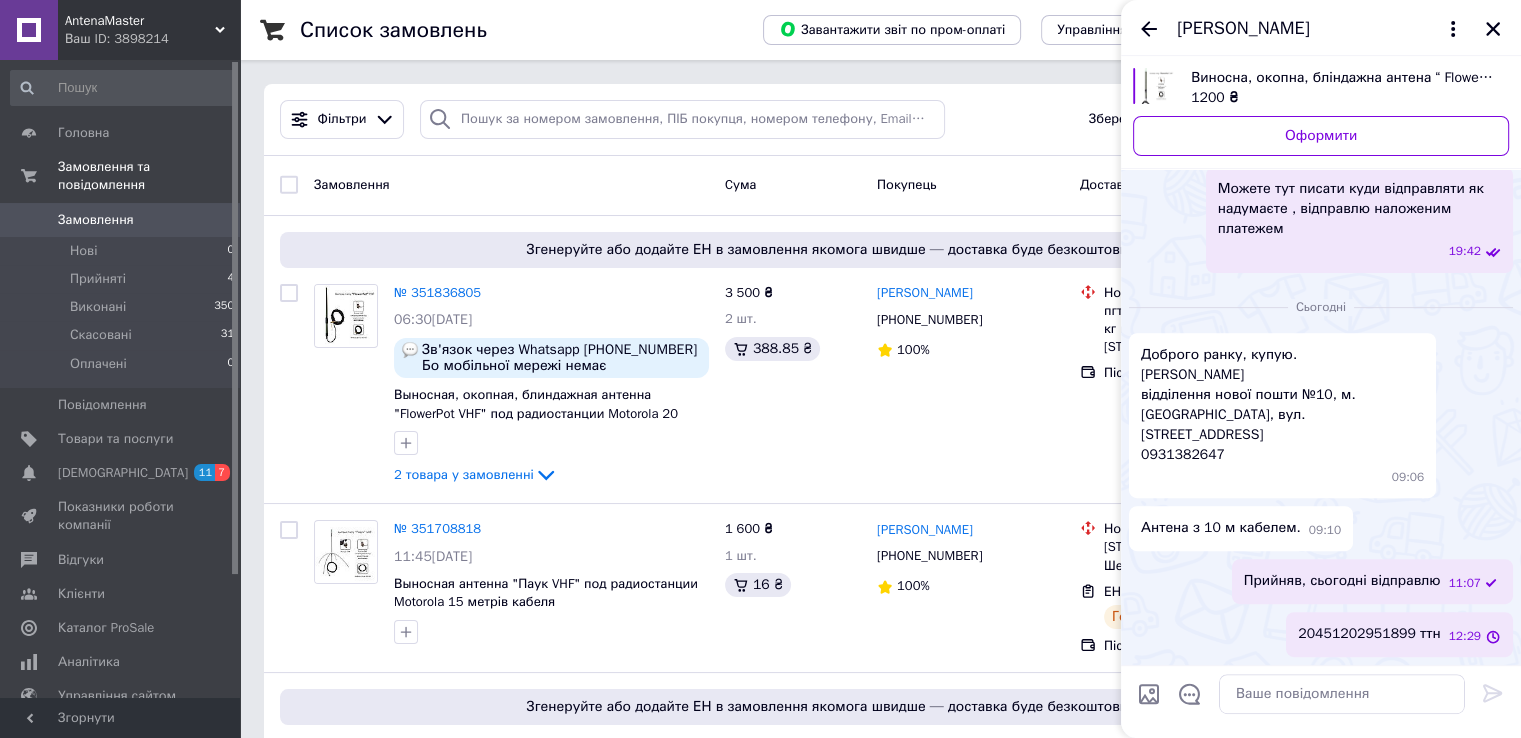 scroll, scrollTop: 942, scrollLeft: 0, axis: vertical 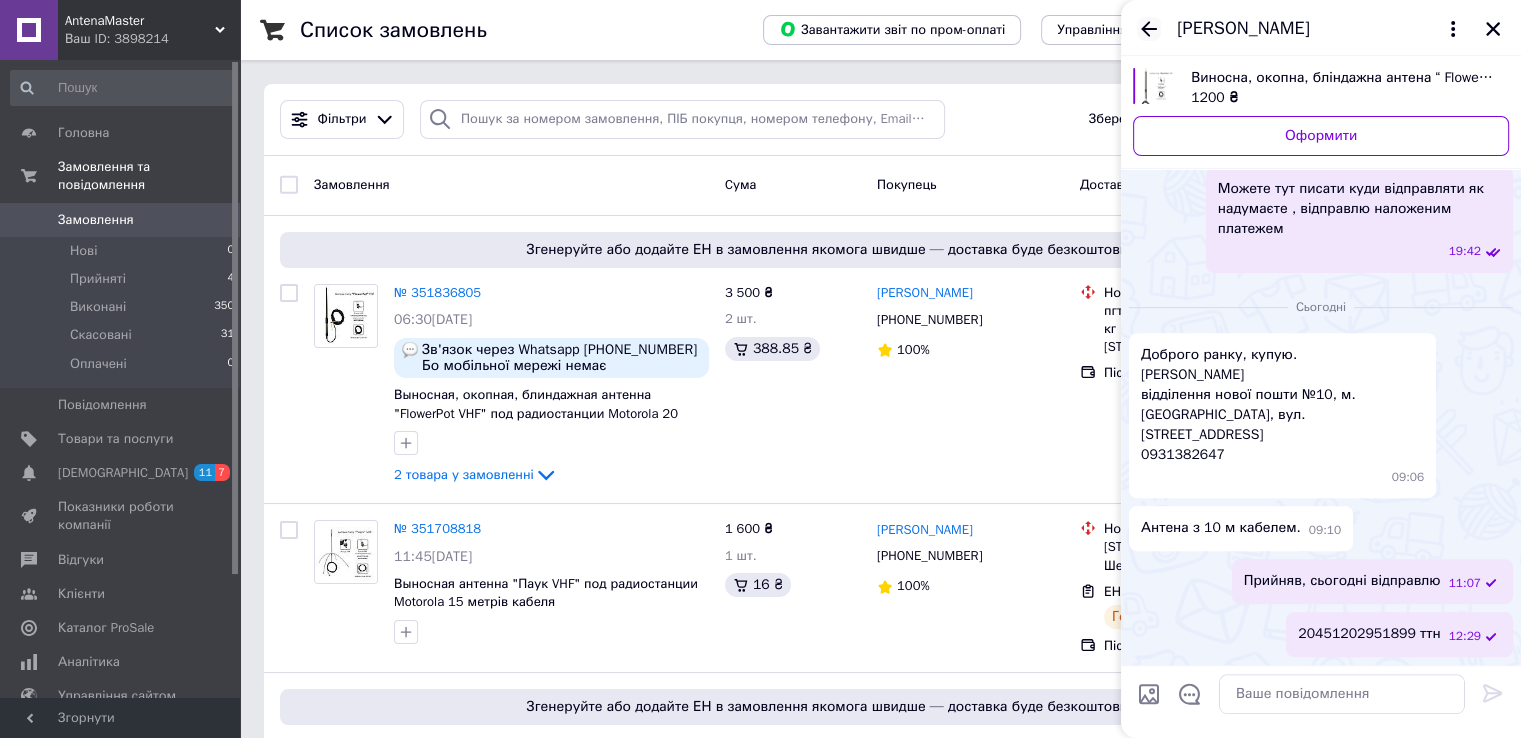 click 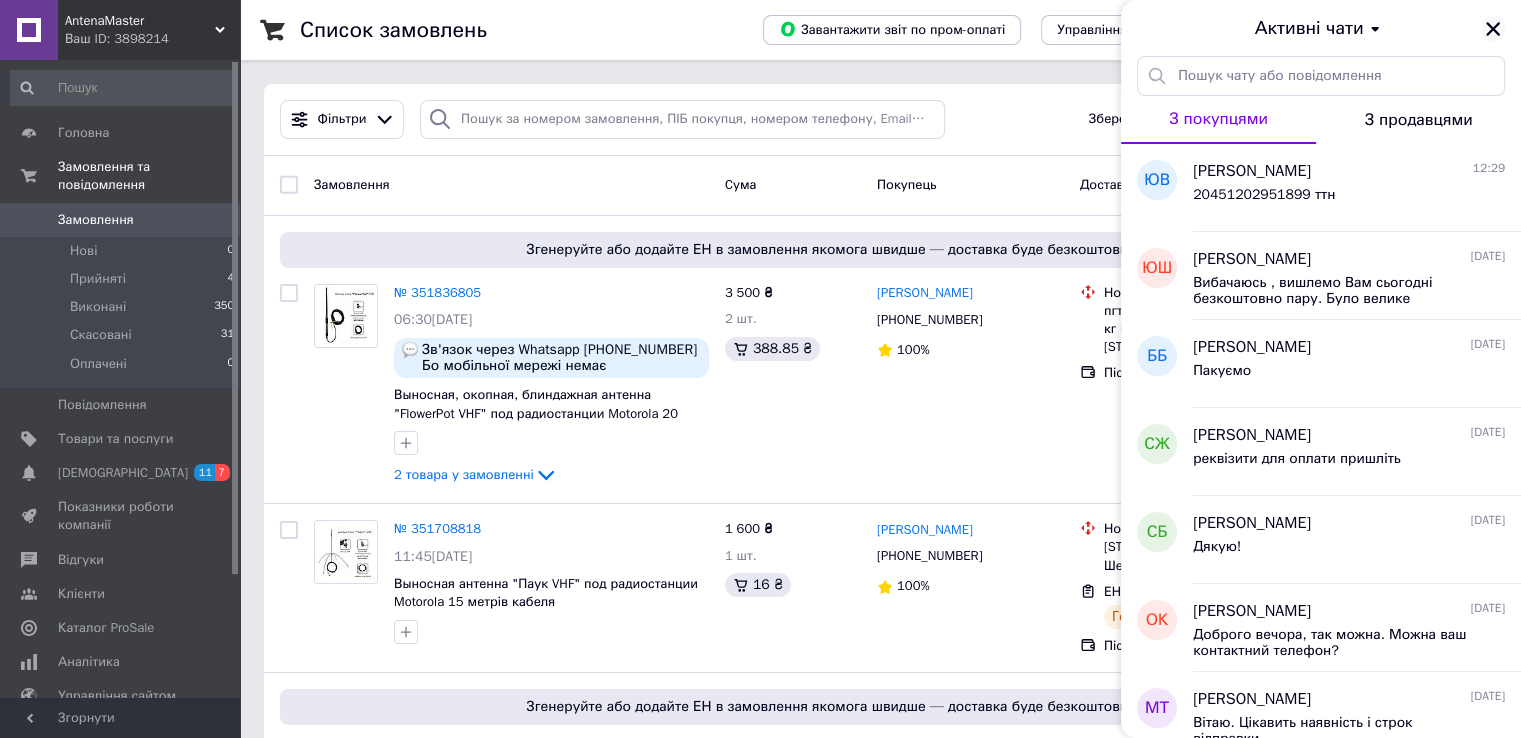click 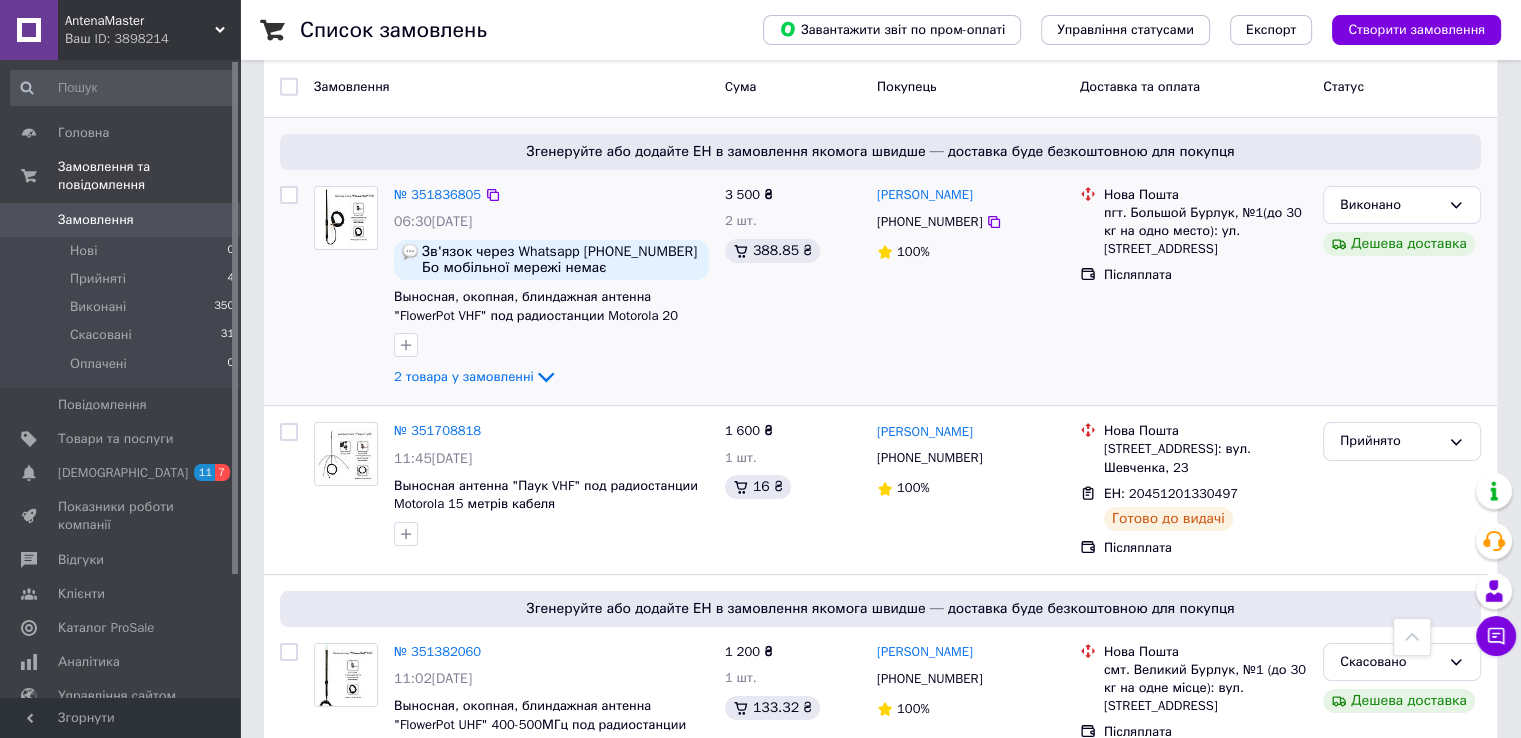scroll, scrollTop: 0, scrollLeft: 0, axis: both 